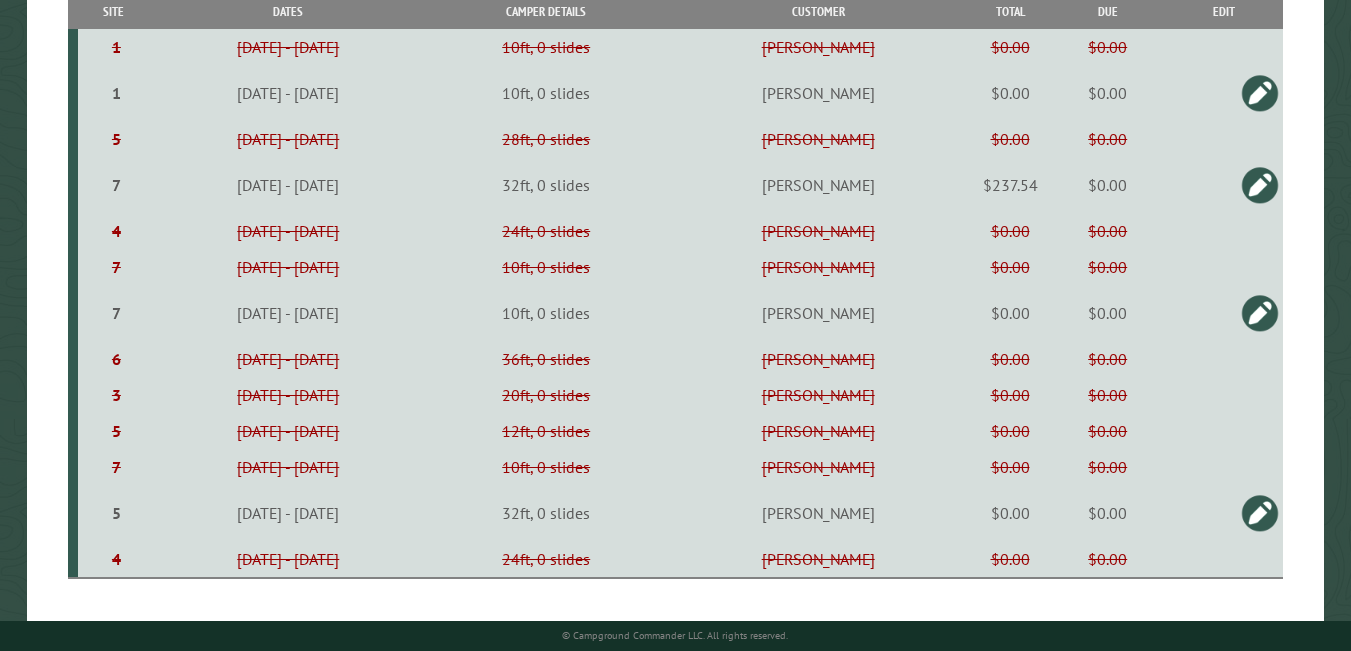 scroll, scrollTop: 581, scrollLeft: 0, axis: vertical 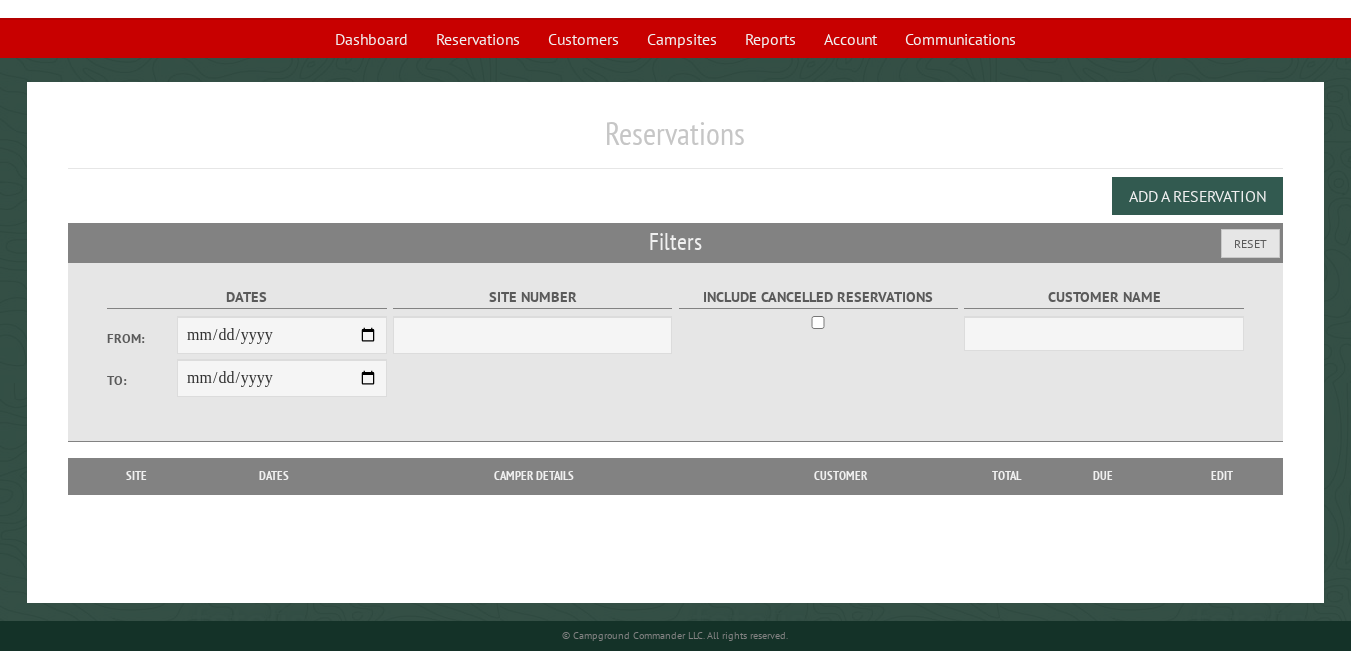 select on "***" 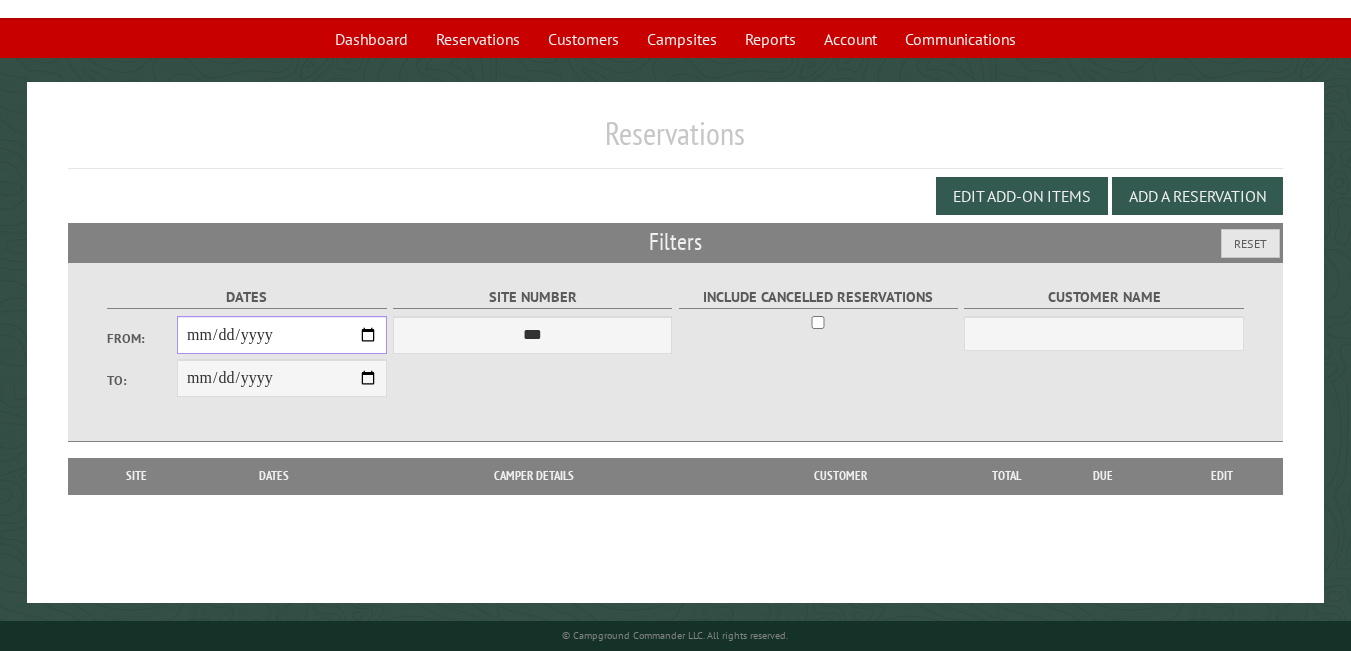 click on "From:" at bounding box center (282, 335) 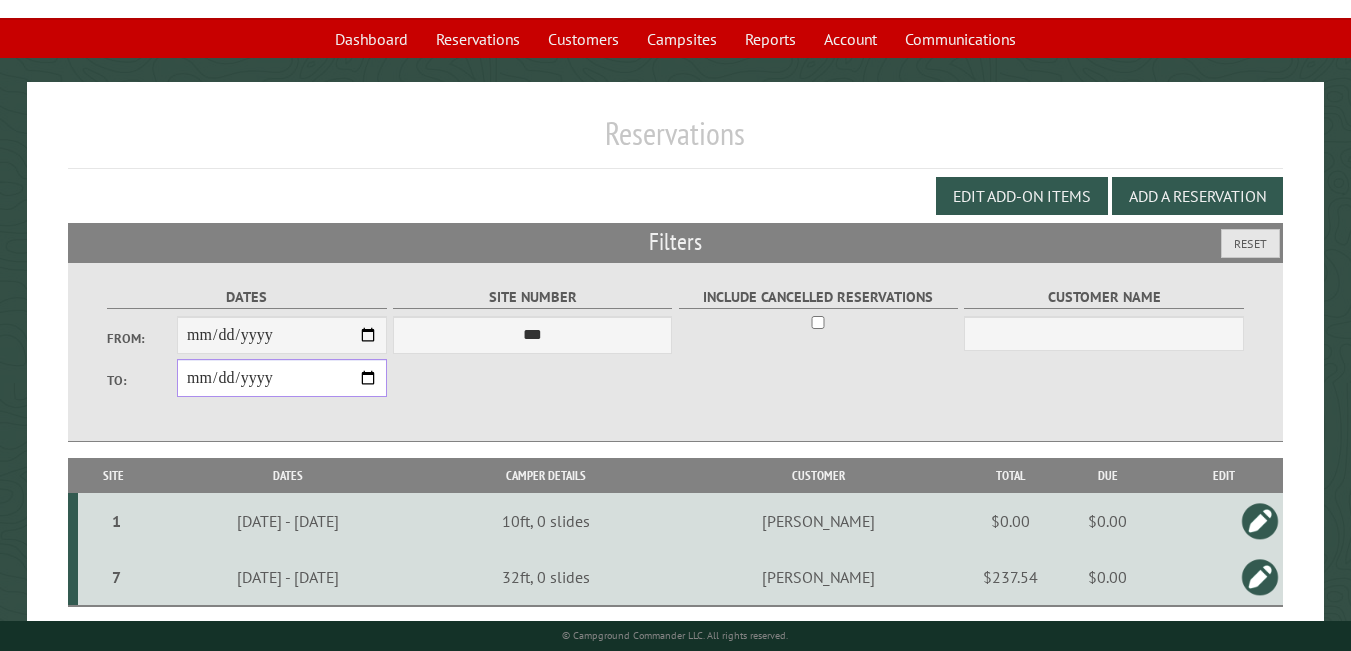 click on "**********" at bounding box center (282, 378) 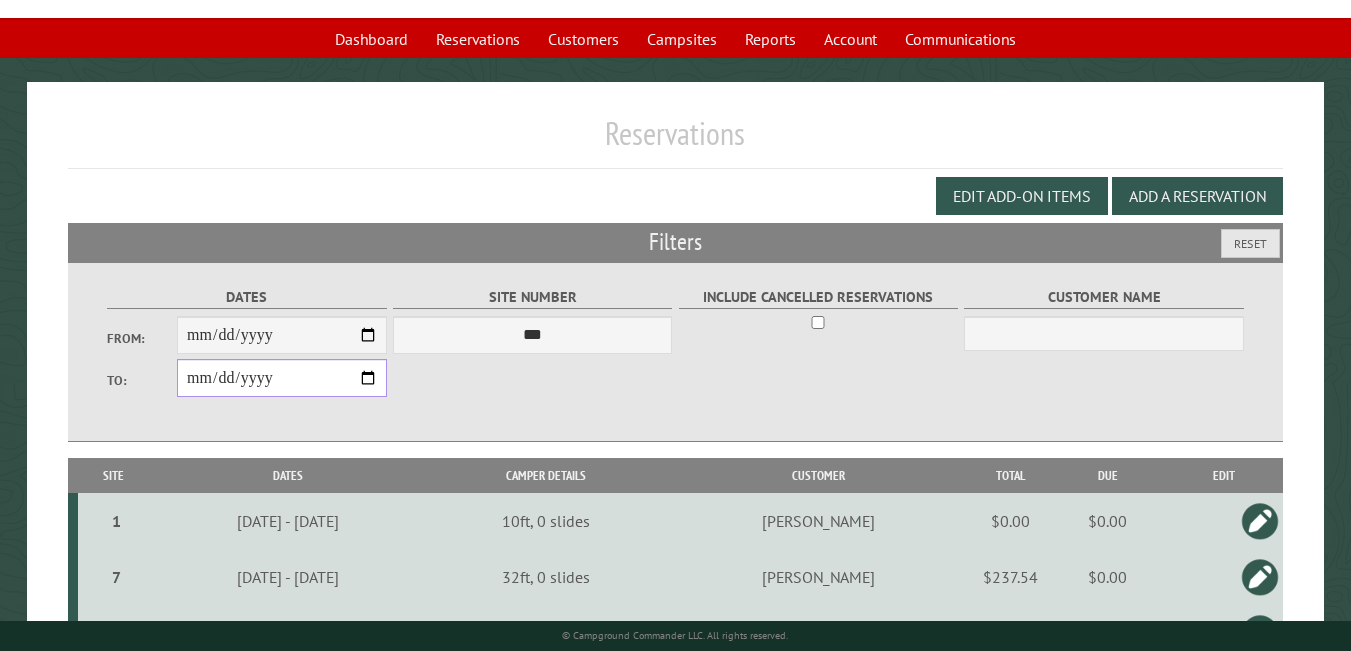 type on "**********" 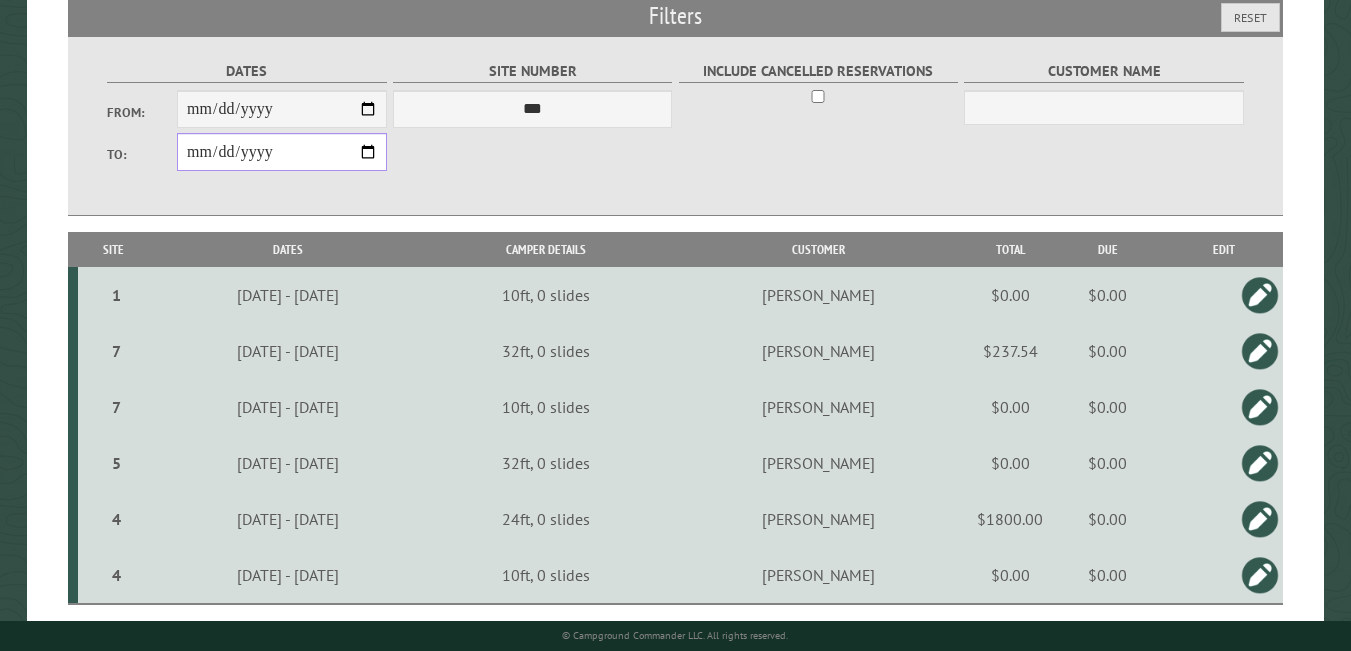 scroll, scrollTop: 367, scrollLeft: 0, axis: vertical 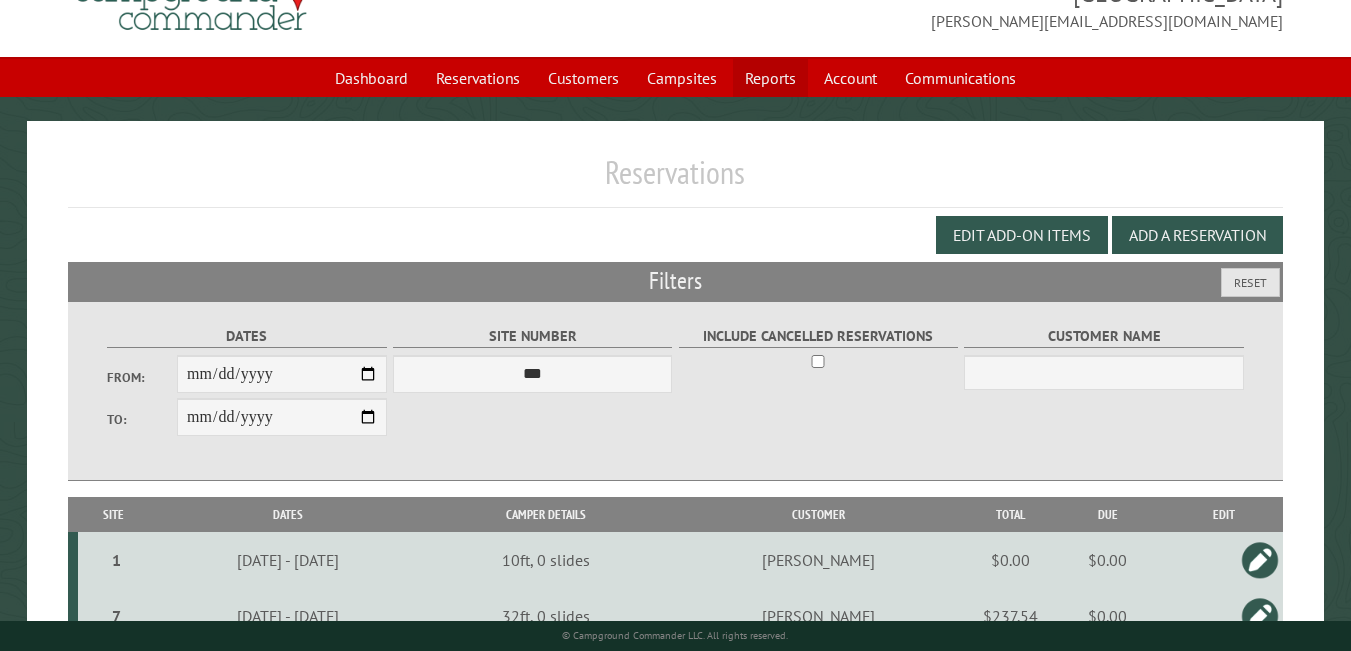click on "Reports" at bounding box center [770, 78] 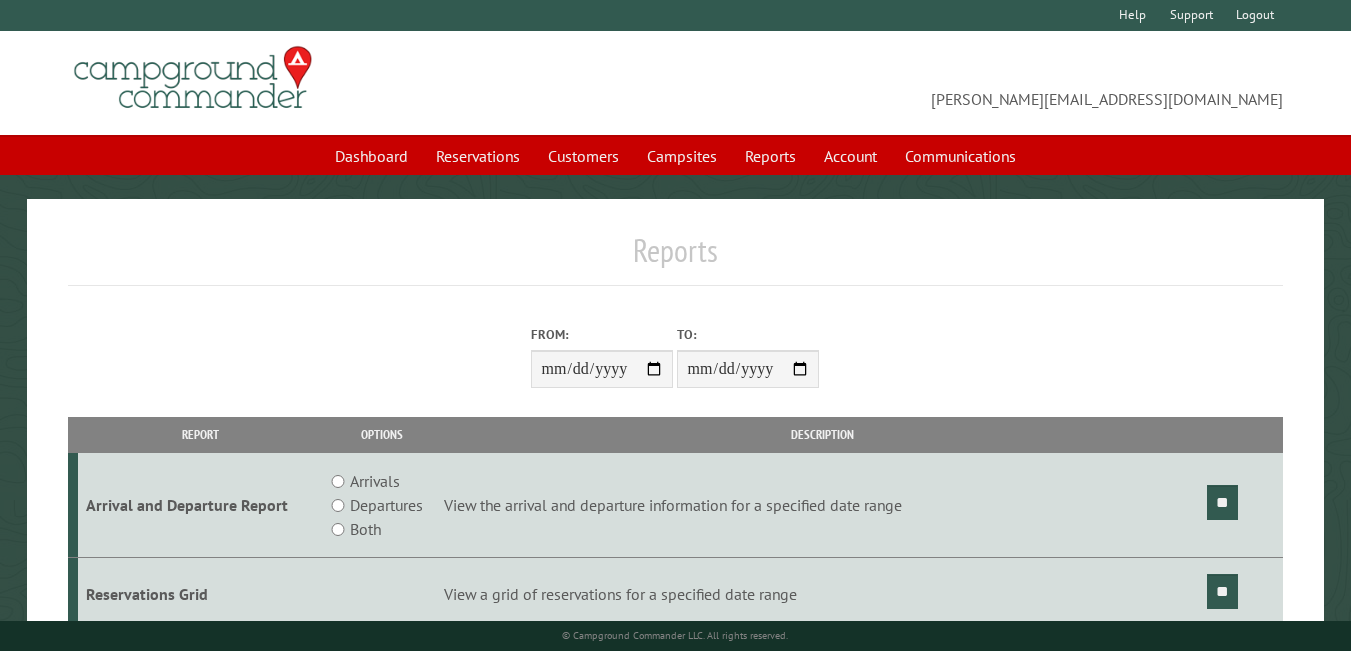 scroll, scrollTop: 0, scrollLeft: 0, axis: both 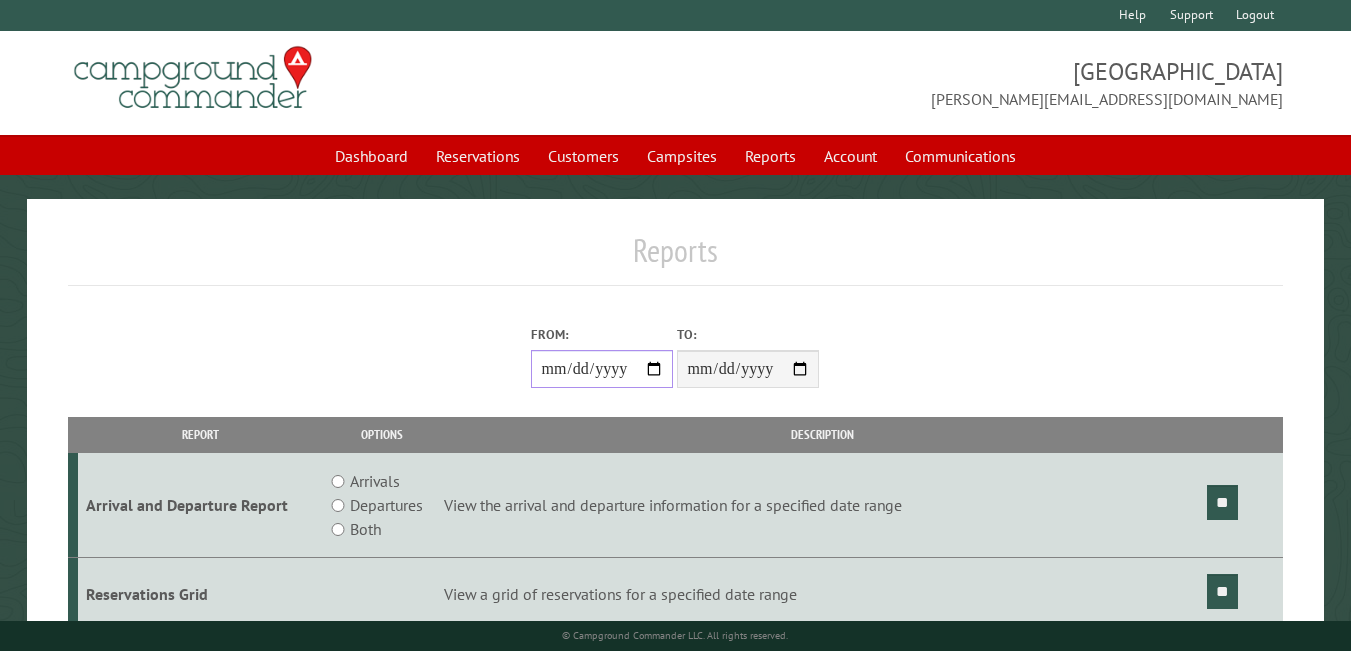 click on "From:" at bounding box center [602, 369] 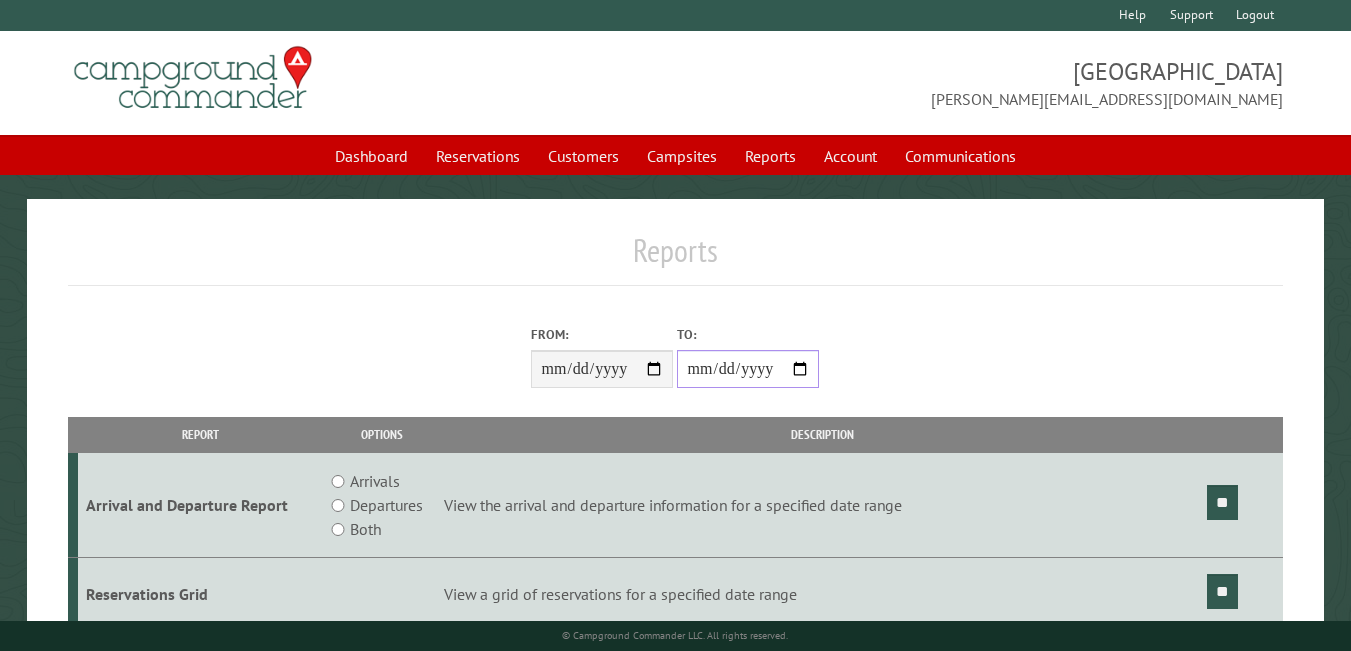 click on "**********" at bounding box center (748, 369) 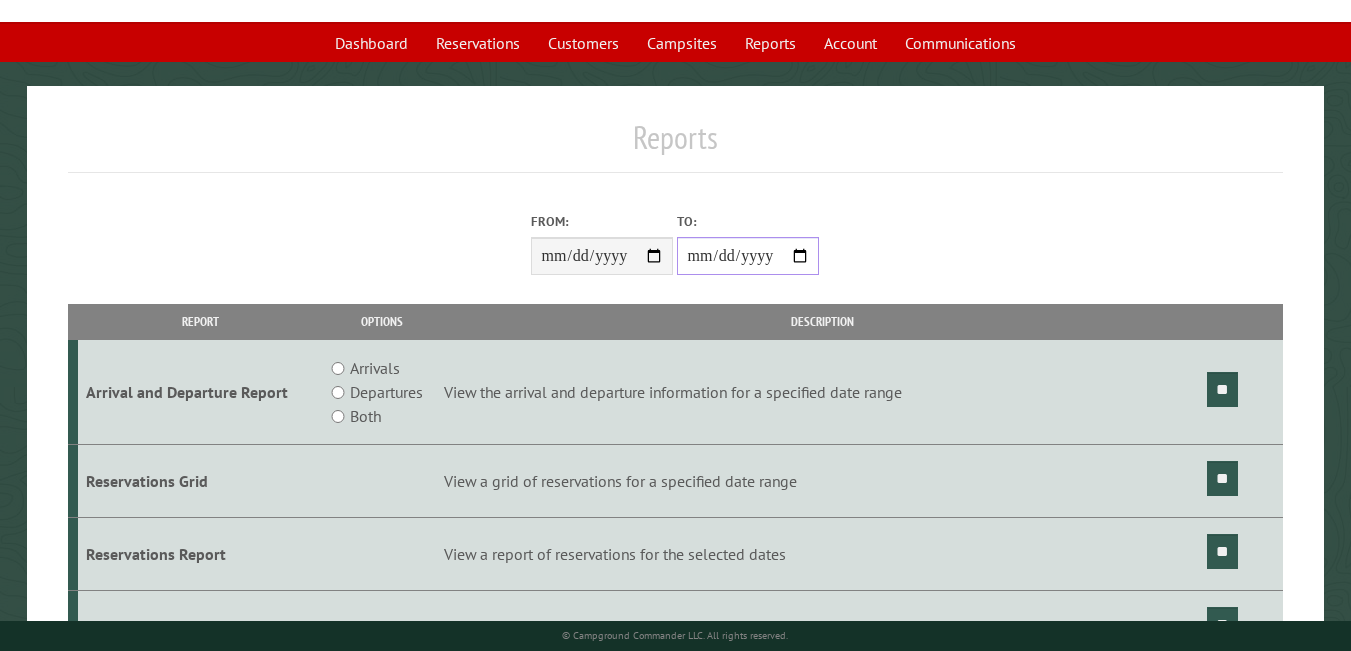 scroll, scrollTop: 128, scrollLeft: 0, axis: vertical 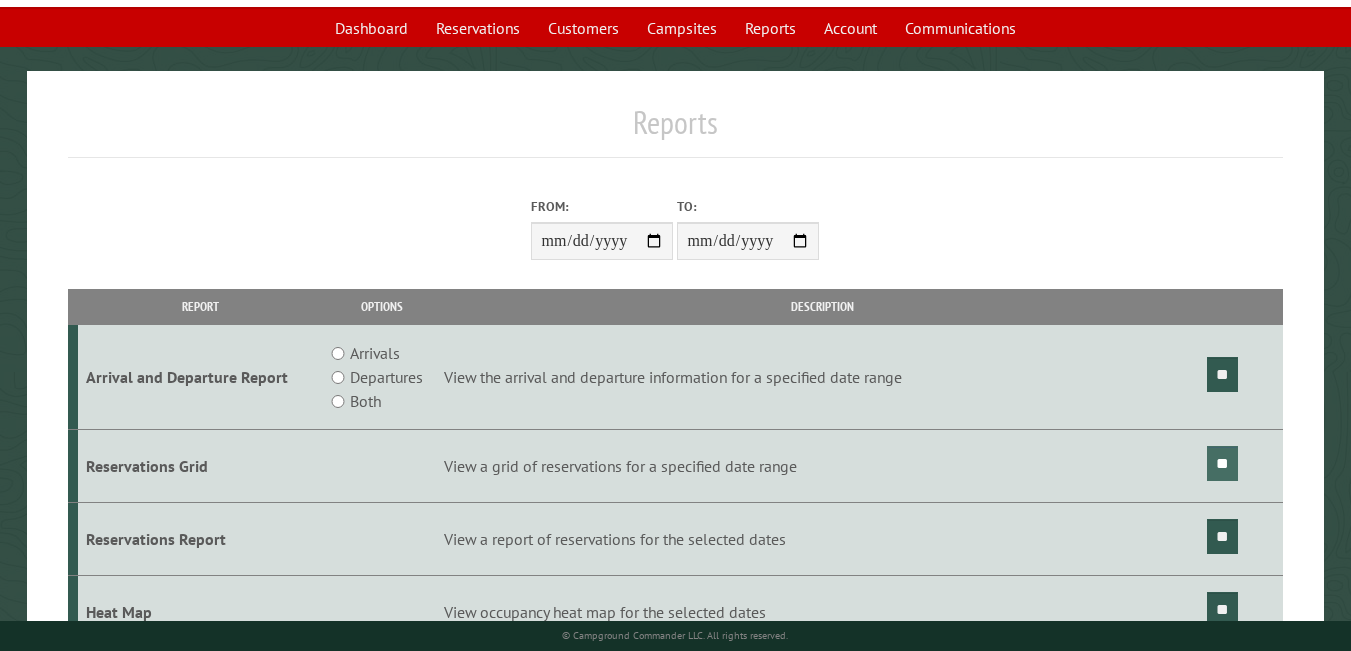 click on "**" at bounding box center (1222, 463) 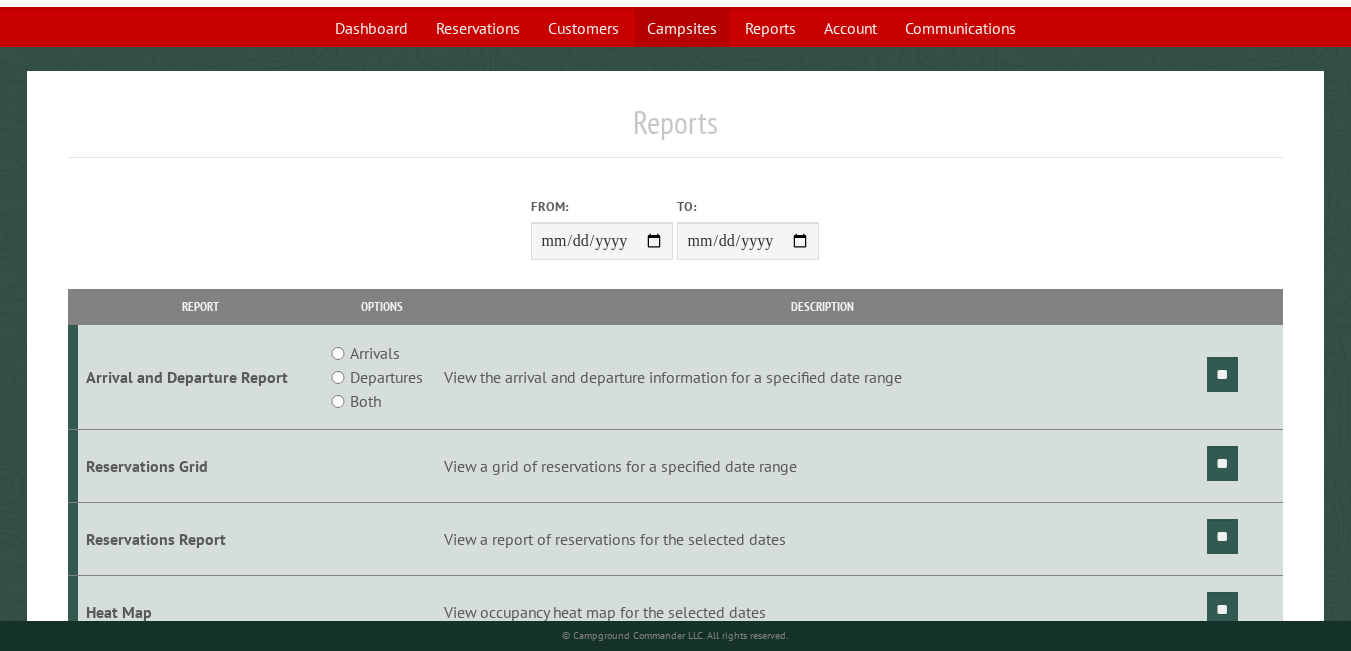 click on "Campsites" at bounding box center [682, 28] 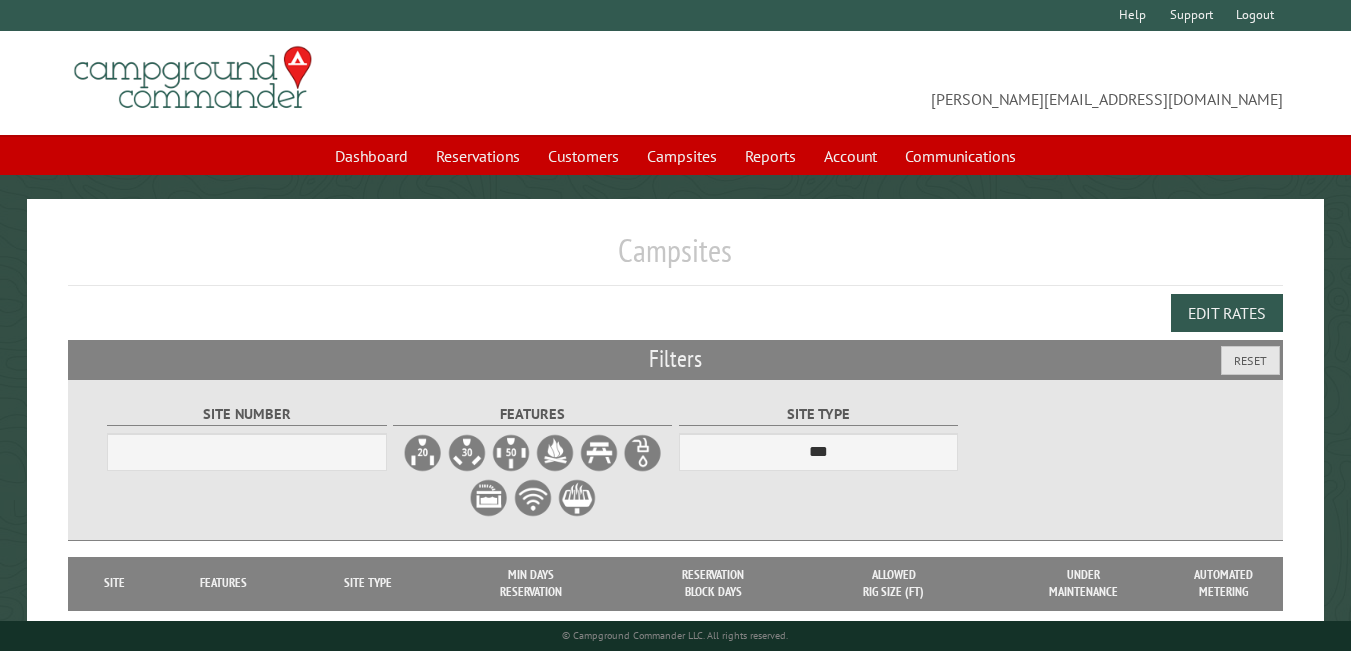 scroll, scrollTop: 0, scrollLeft: 0, axis: both 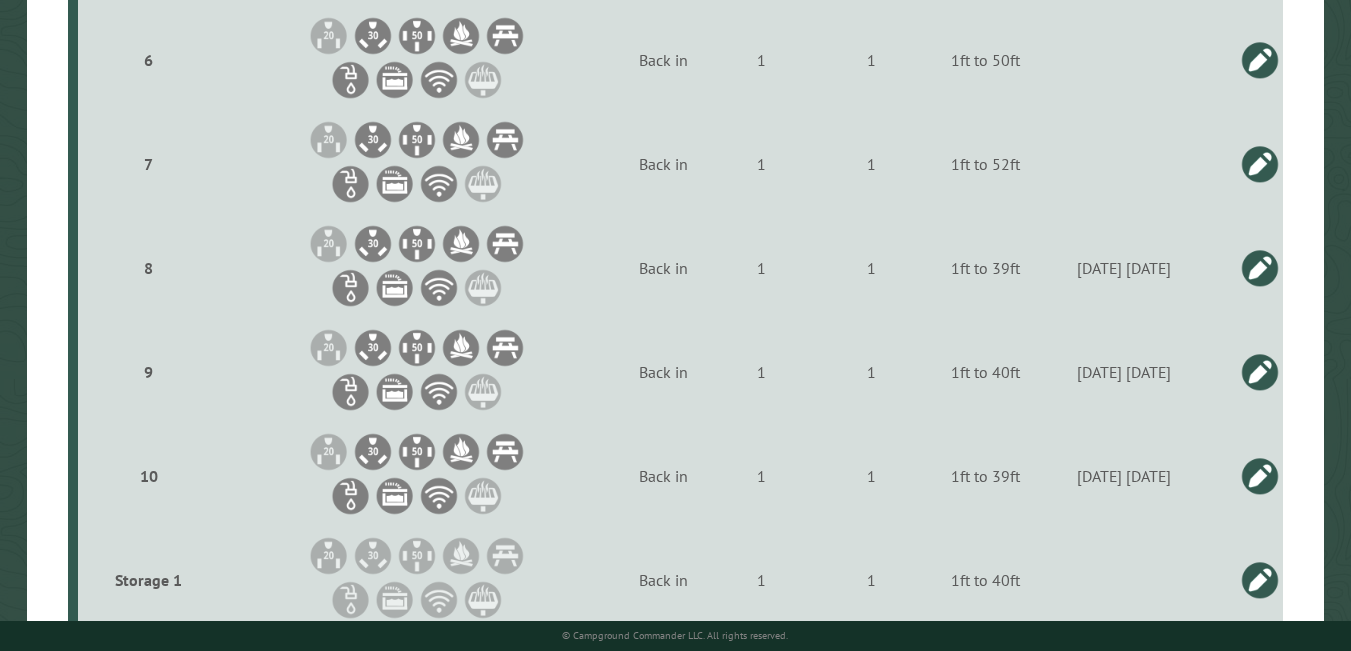 click at bounding box center (1260, 268) 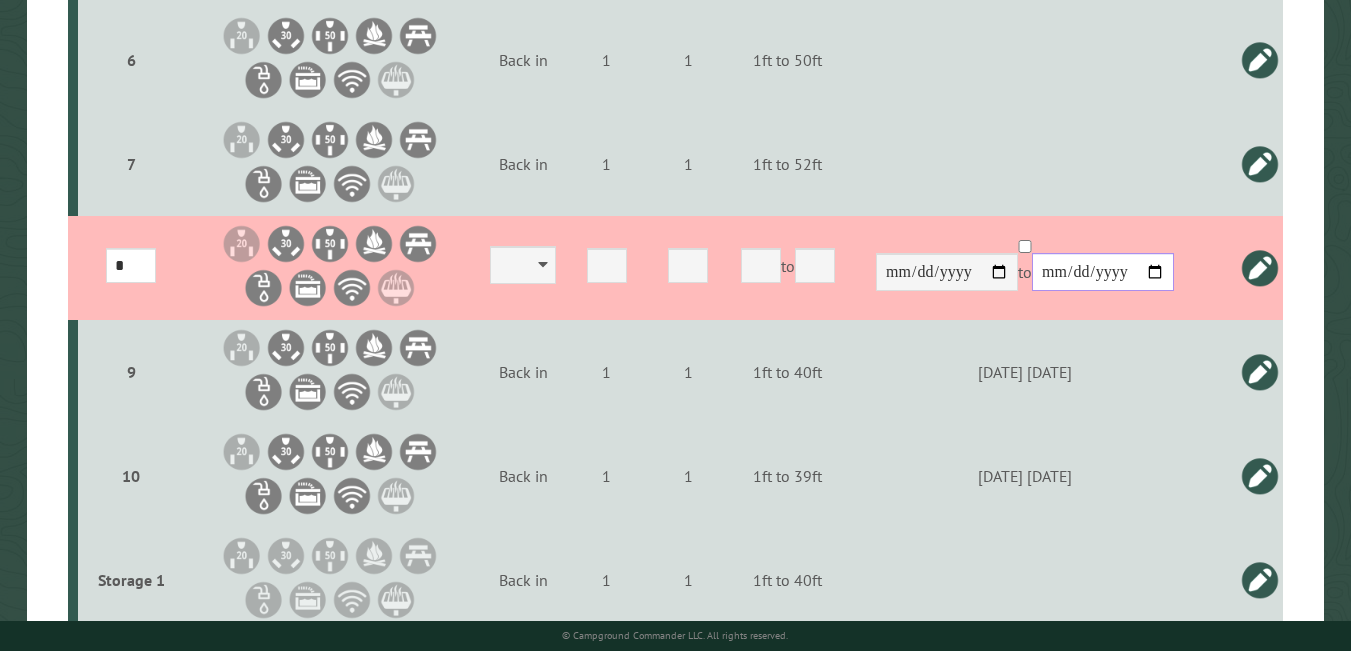 click on "**********" at bounding box center [1103, 272] 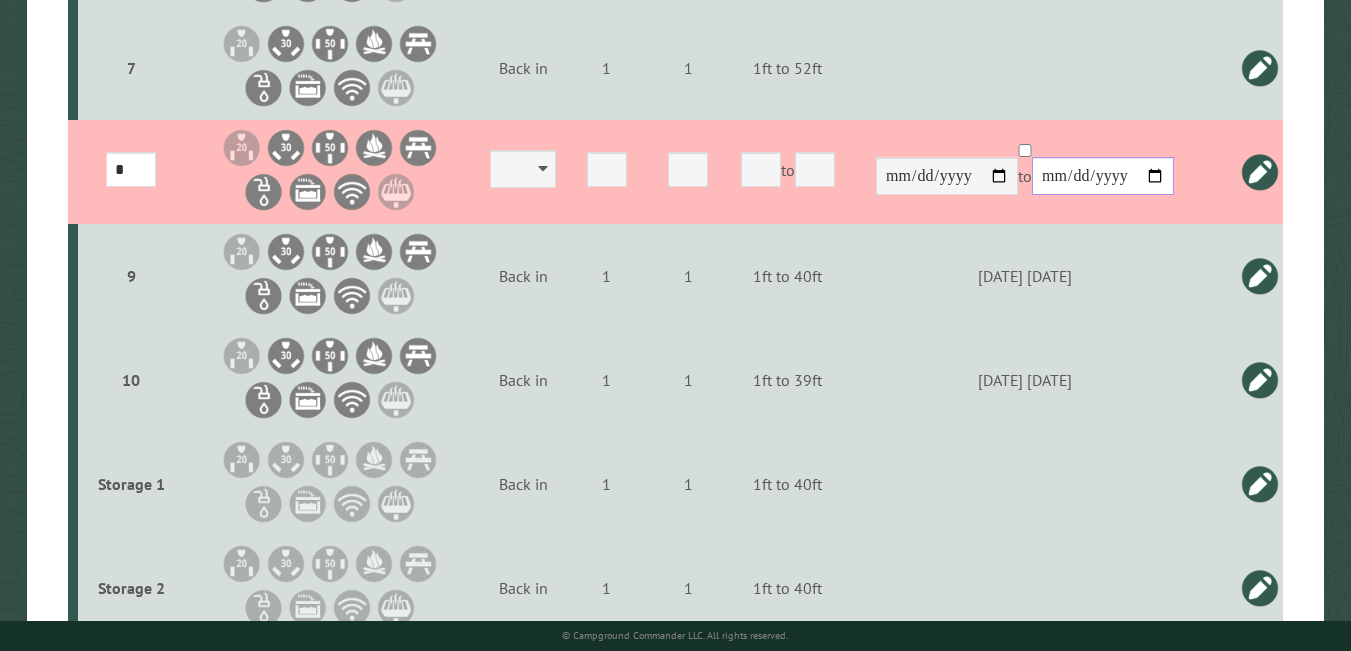 scroll, scrollTop: 1188, scrollLeft: 0, axis: vertical 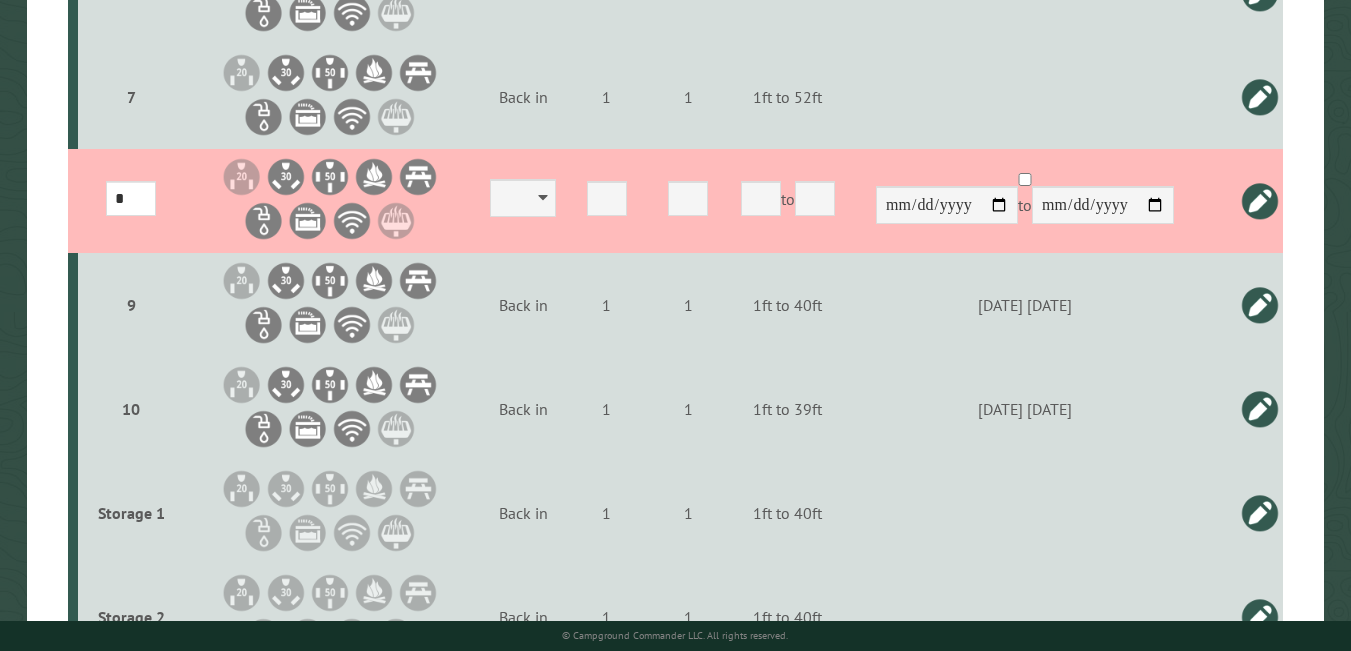 click at bounding box center (1260, 305) 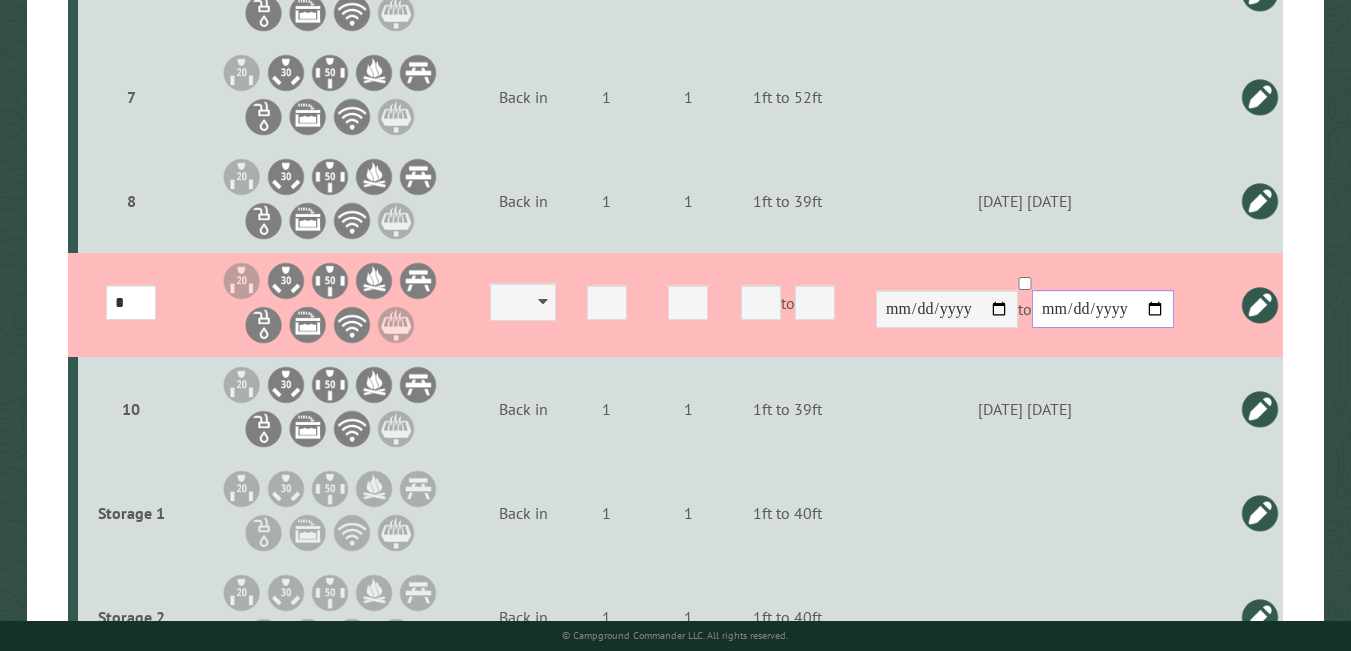 click on "**********" at bounding box center [1103, 309] 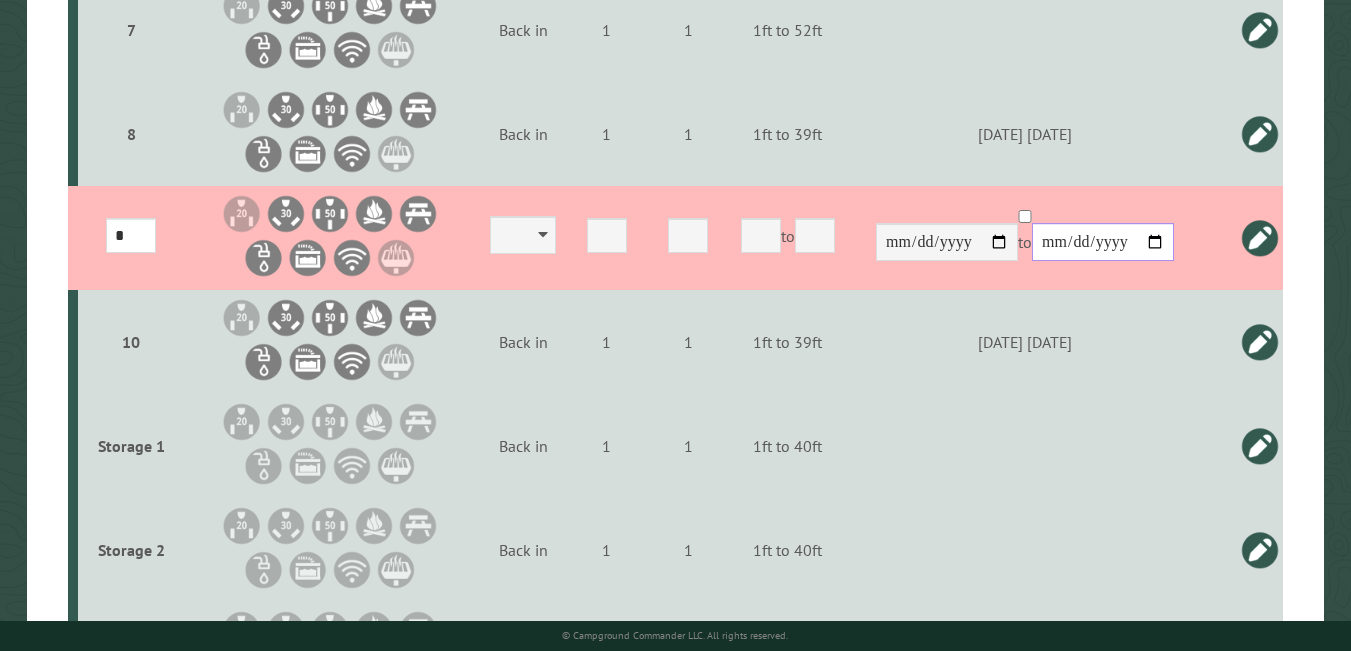 scroll, scrollTop: 1336, scrollLeft: 0, axis: vertical 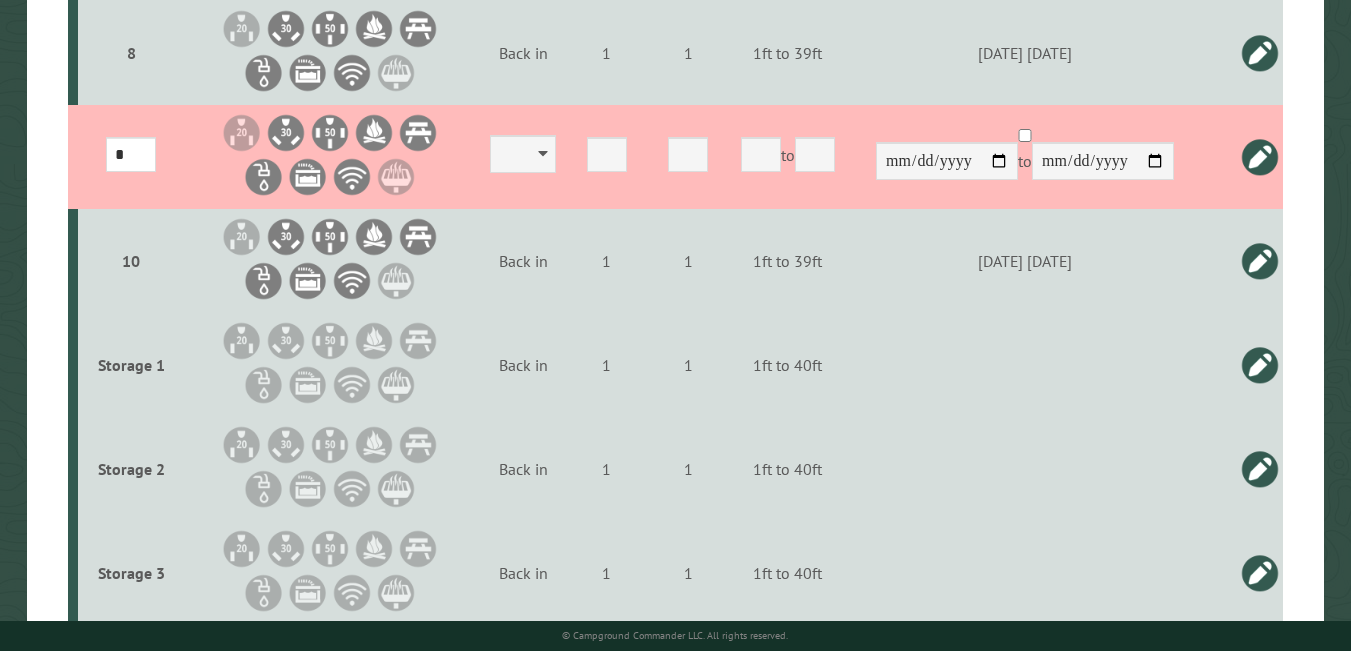 click at bounding box center (1260, 261) 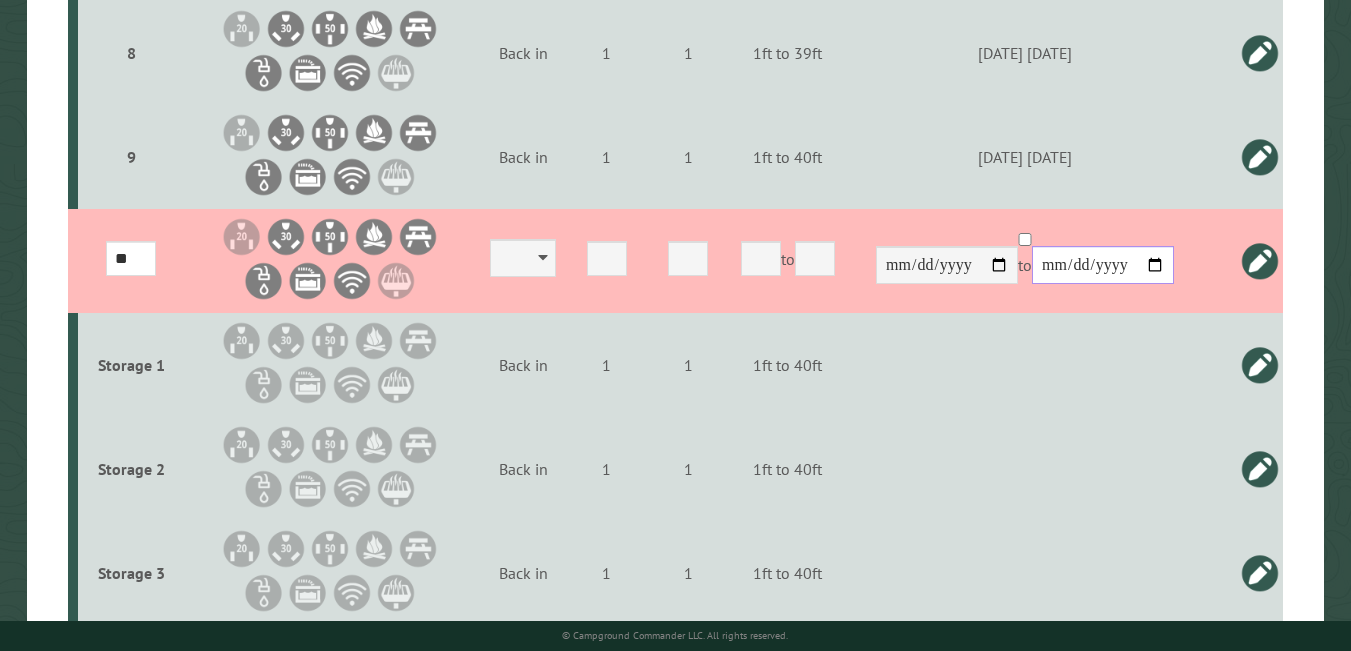 click on "**********" at bounding box center [1103, 265] 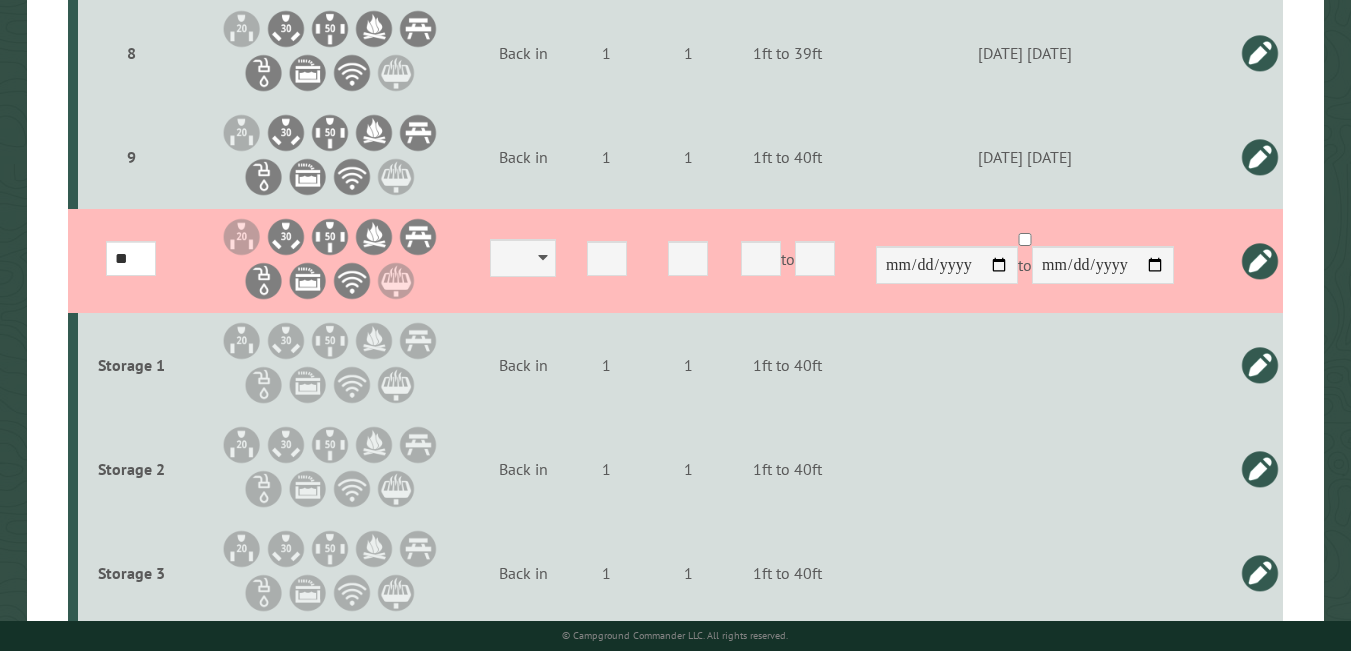 click at bounding box center [1260, 157] 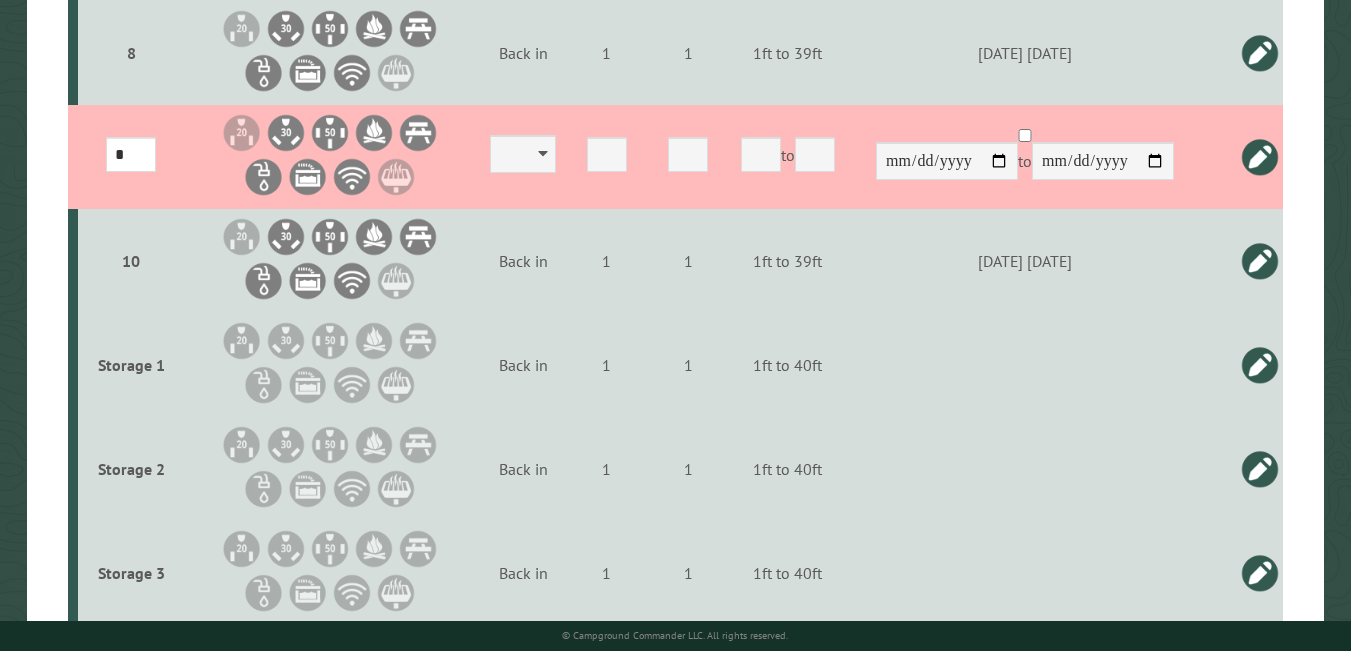 click at bounding box center (1260, 261) 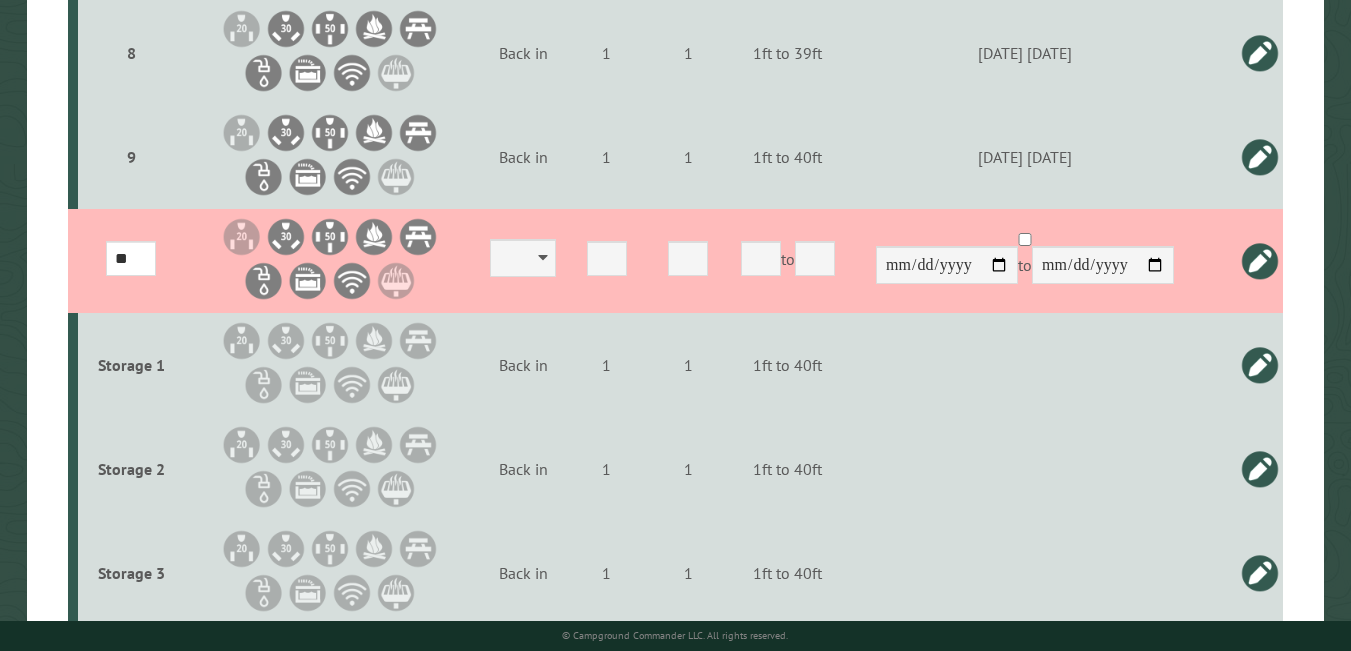 click at bounding box center [1260, 157] 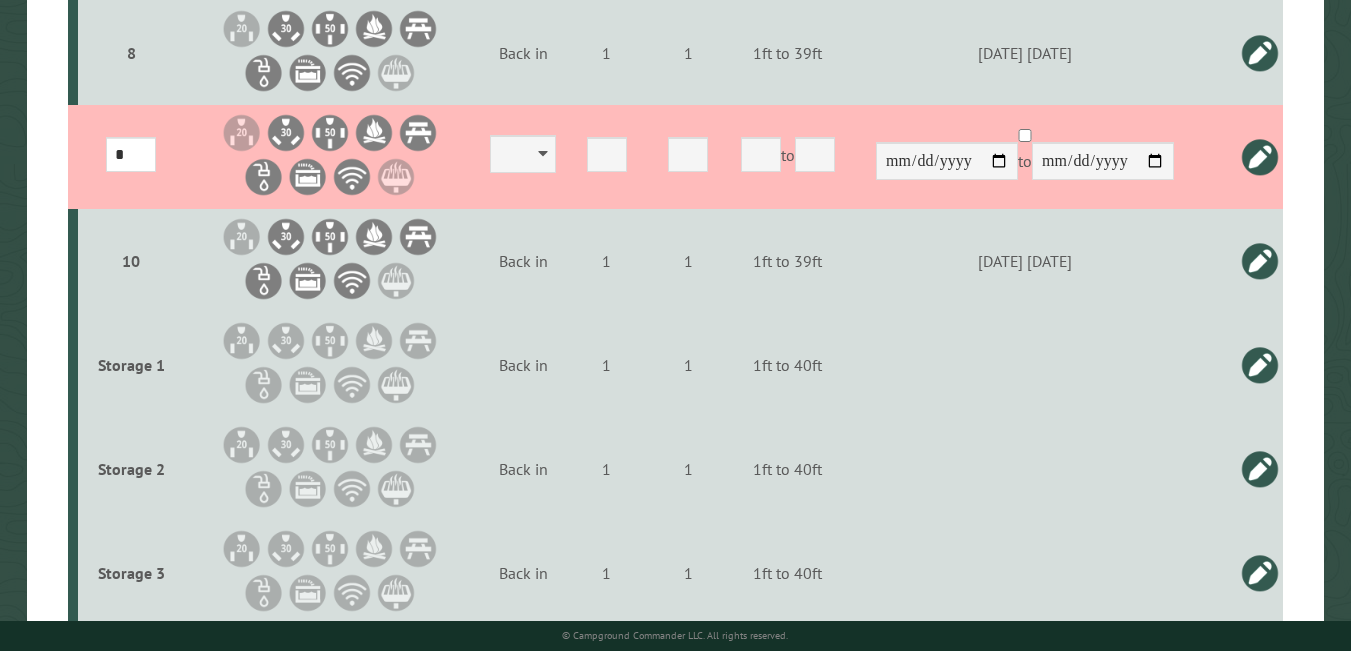 click at bounding box center [1260, 261] 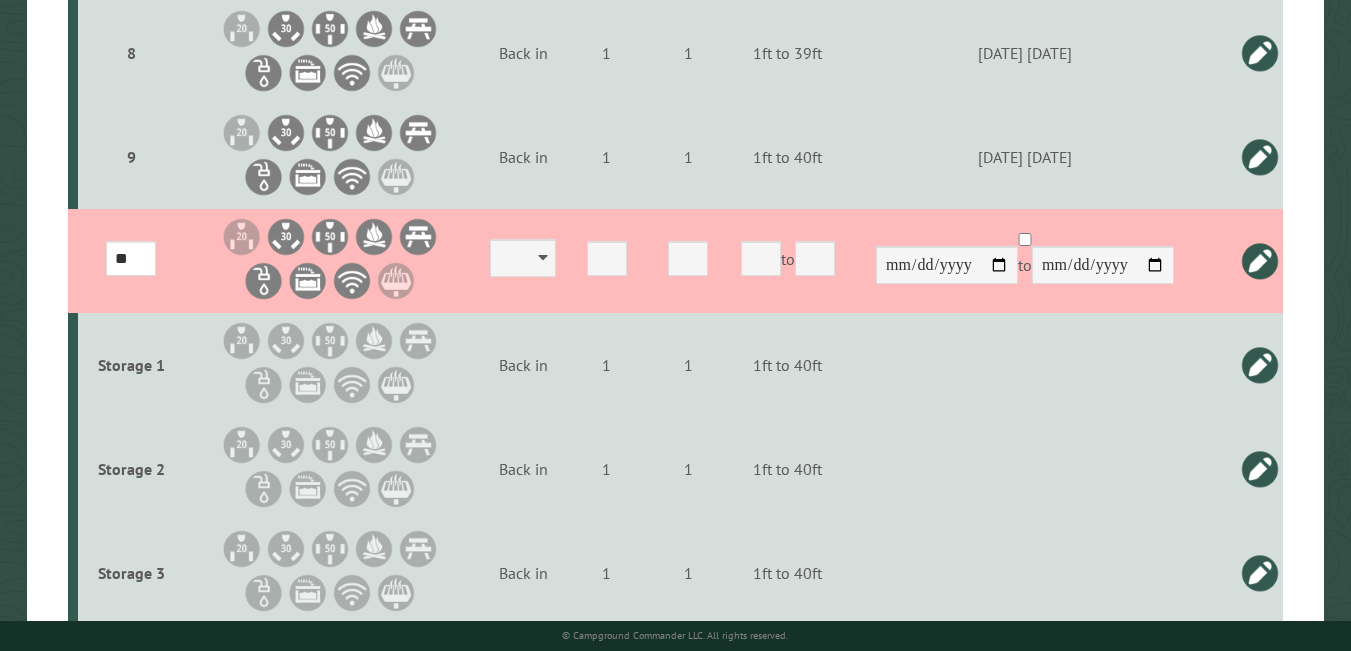 click at bounding box center (1260, 157) 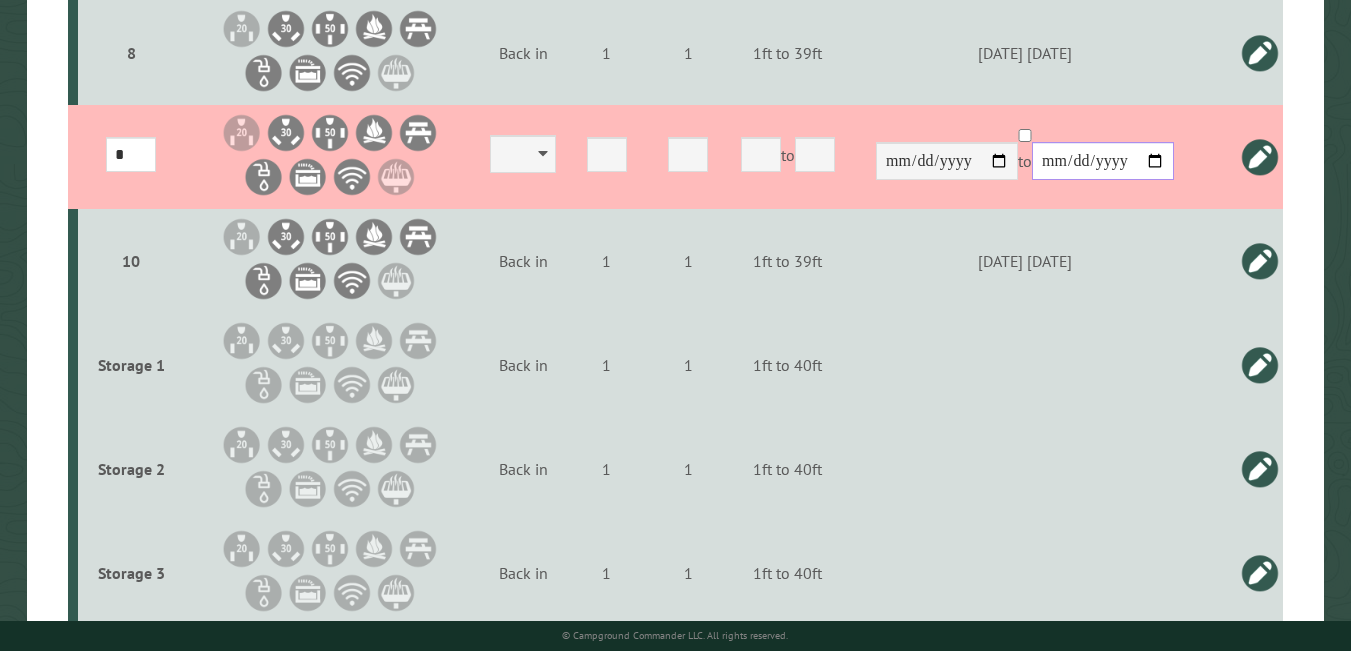 click on "**********" at bounding box center (1103, 161) 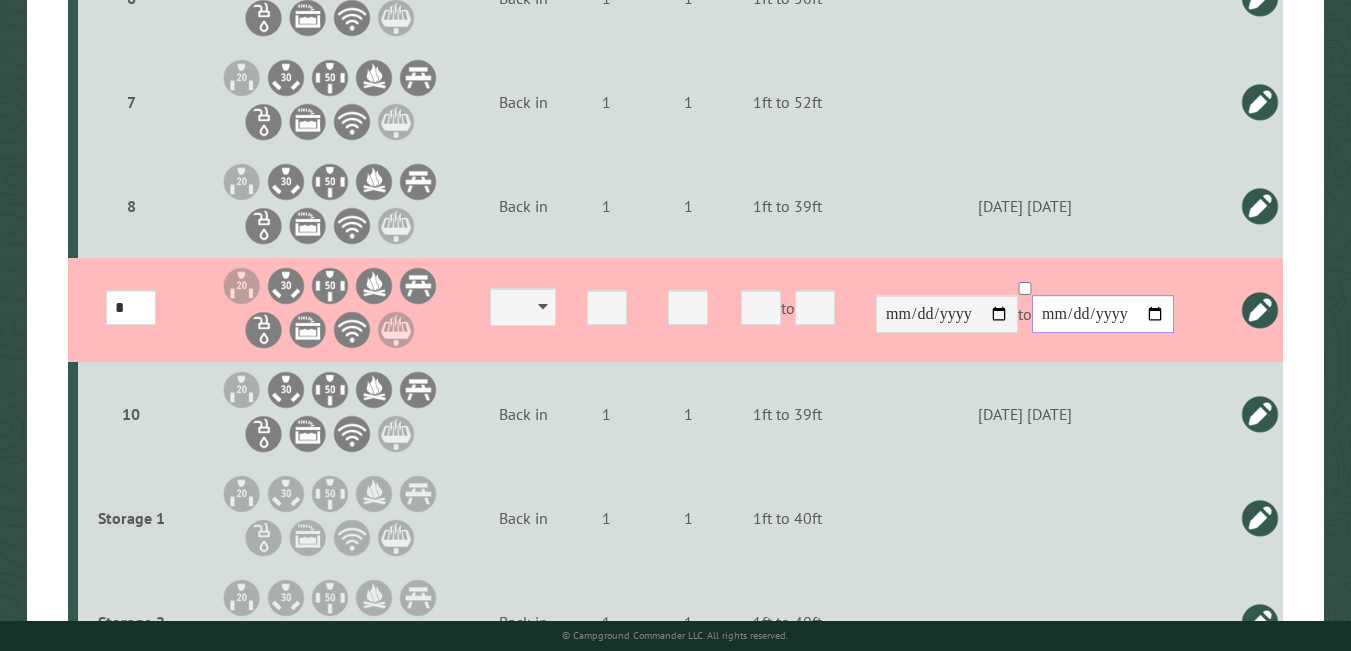 scroll, scrollTop: 1174, scrollLeft: 0, axis: vertical 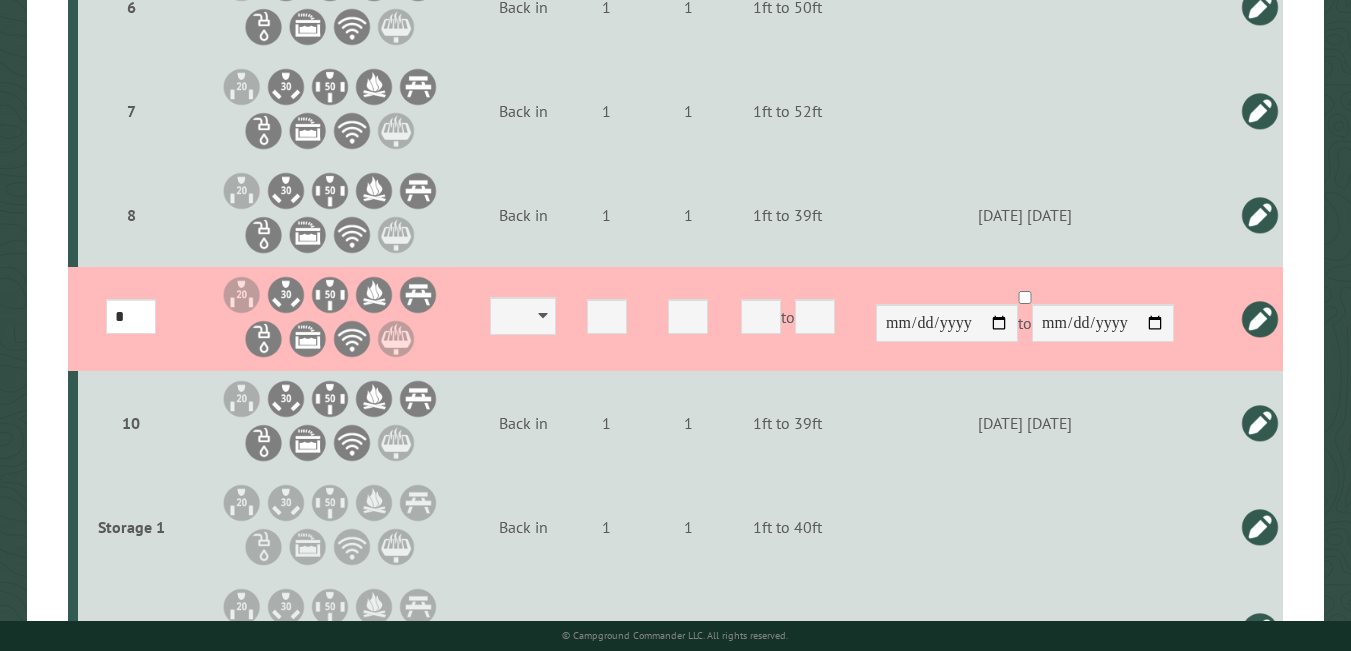 click at bounding box center [1260, 215] 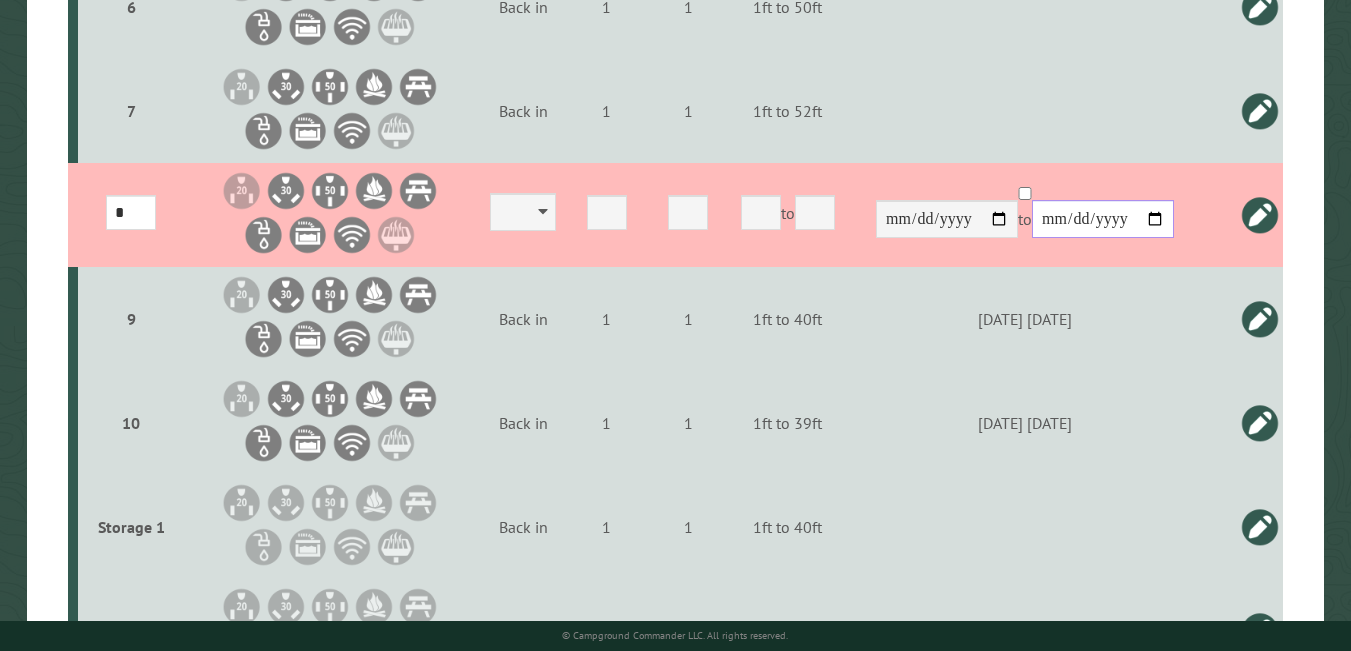click on "**********" at bounding box center (1103, 219) 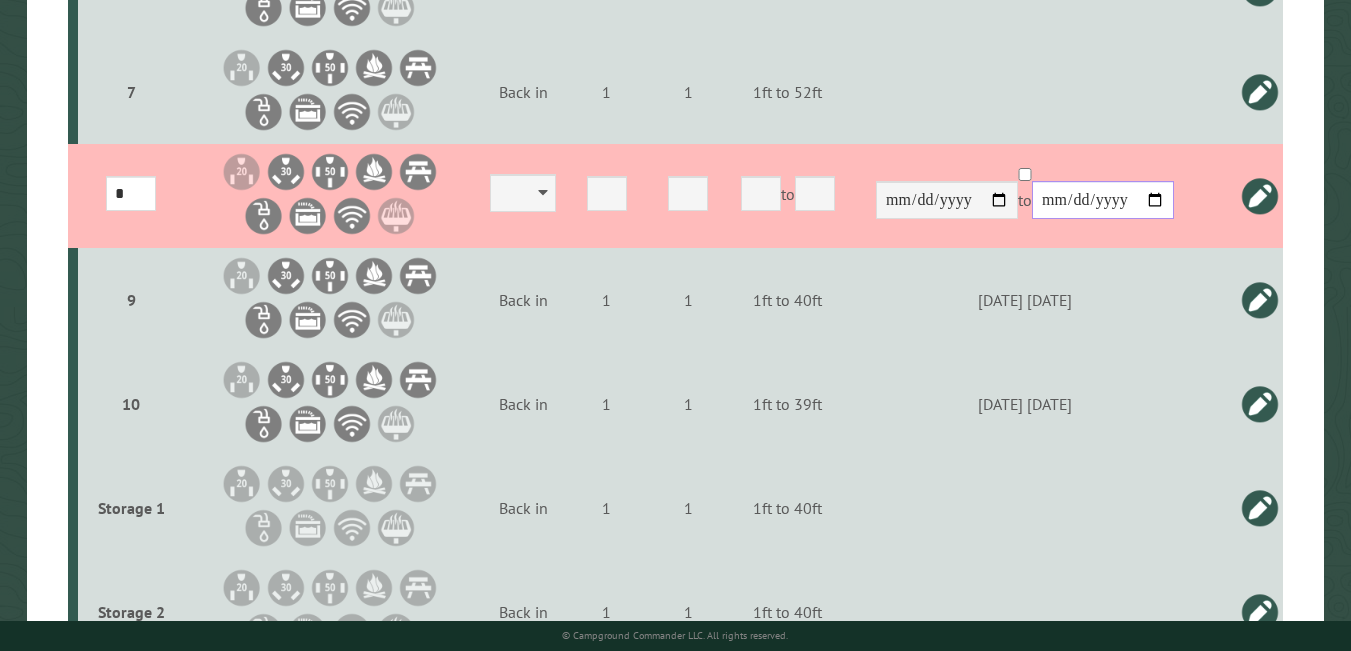 scroll, scrollTop: 1236, scrollLeft: 0, axis: vertical 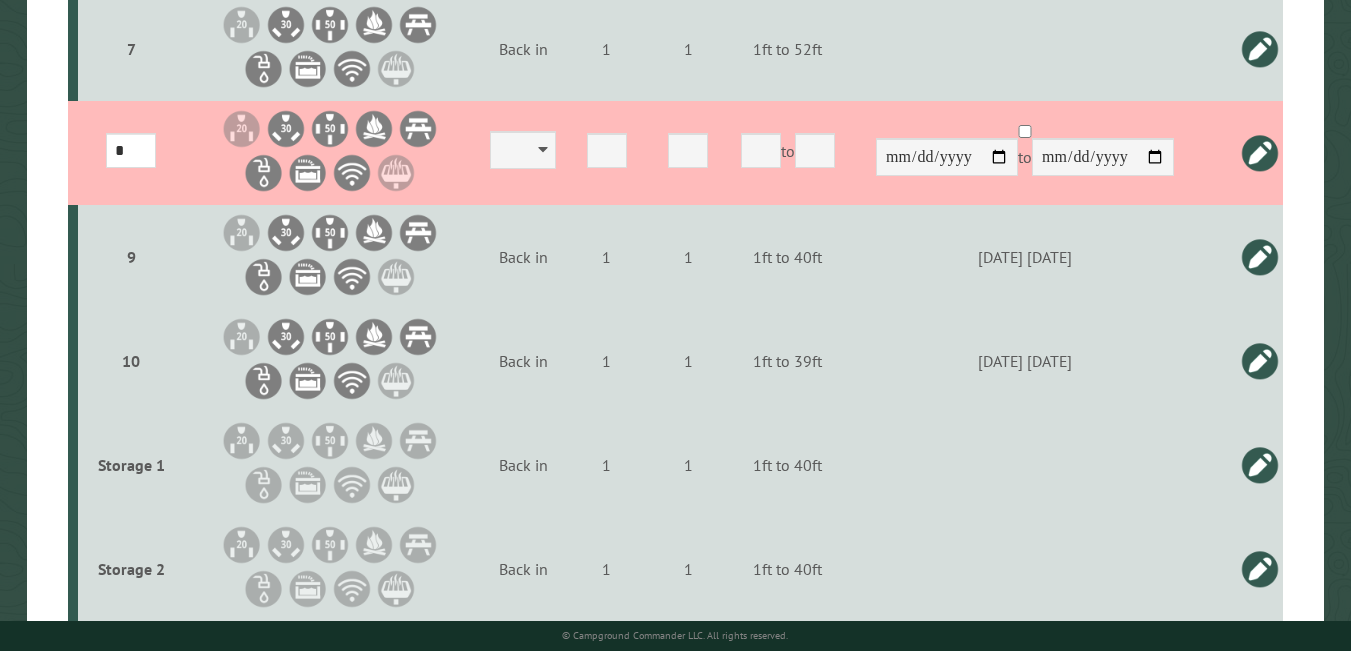 click on "to" at bounding box center [1025, 465] 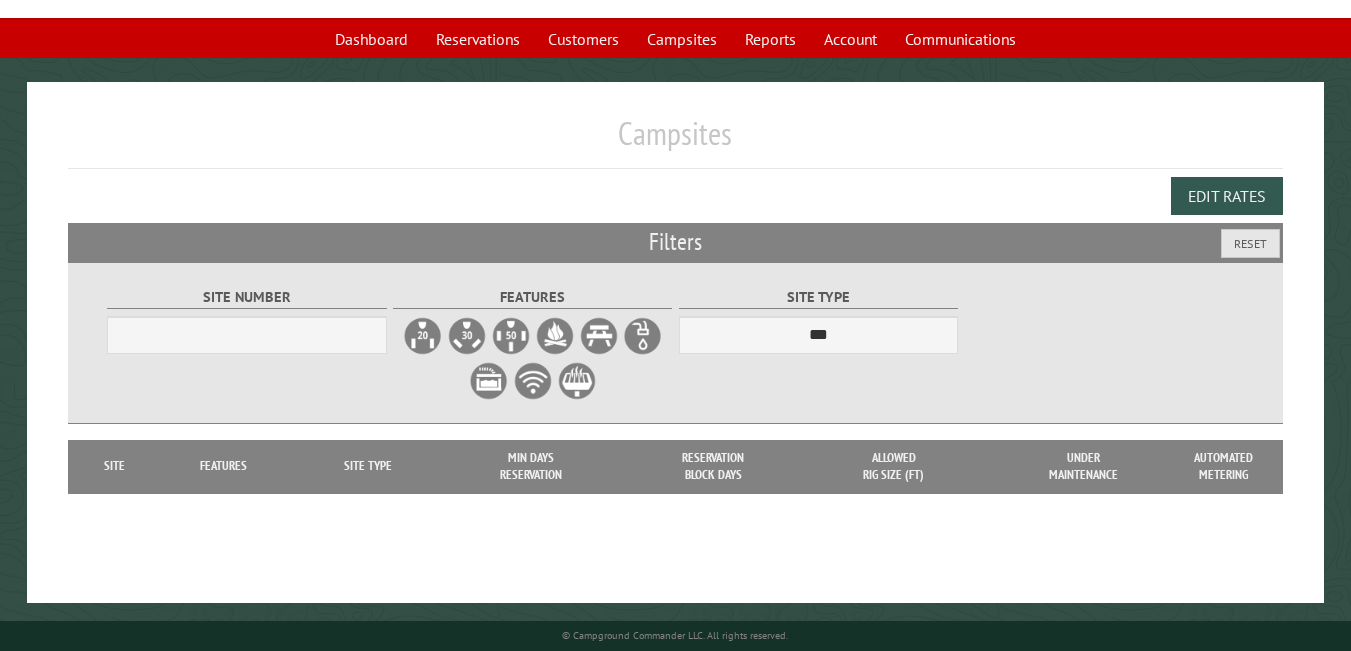 scroll, scrollTop: 117, scrollLeft: 0, axis: vertical 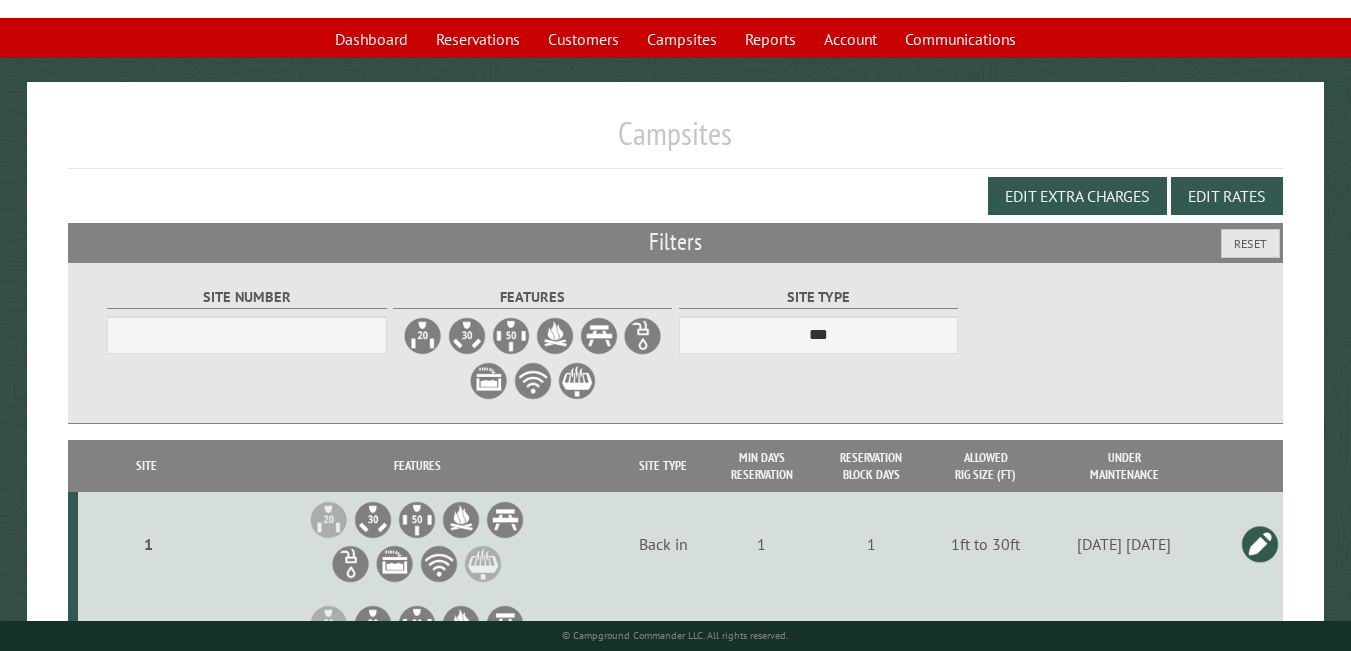 select on "***" 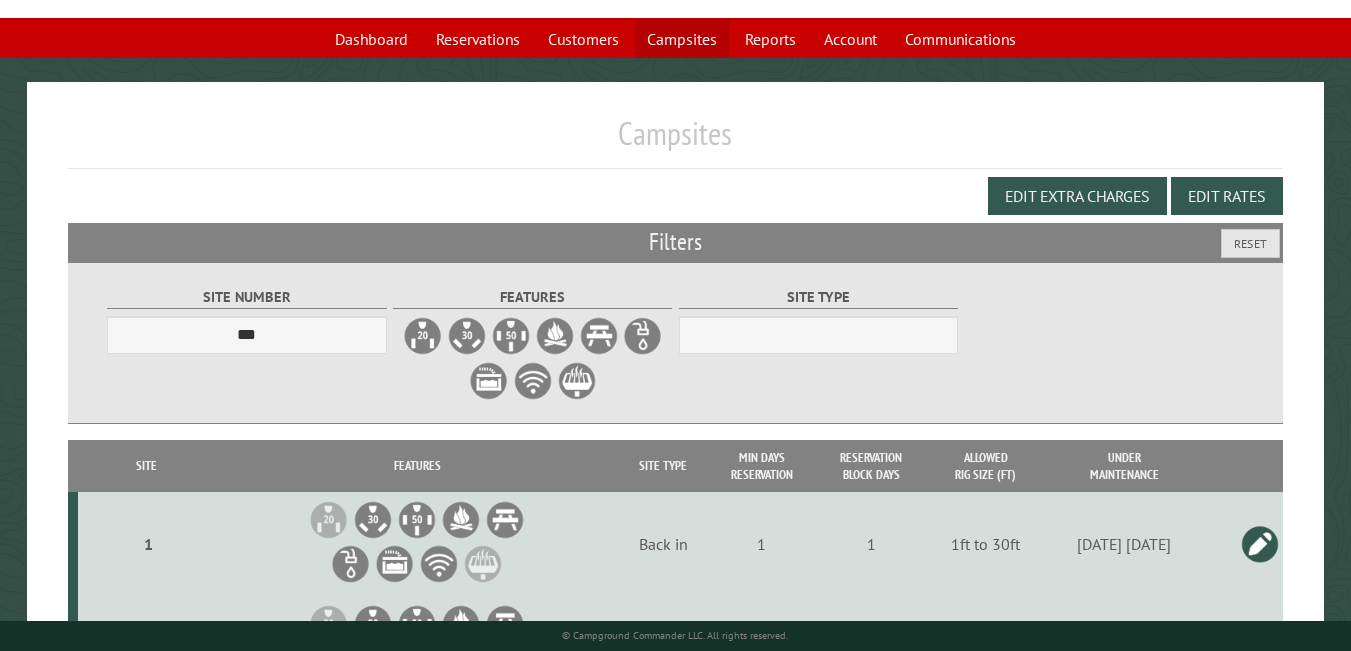 click on "Campsites" 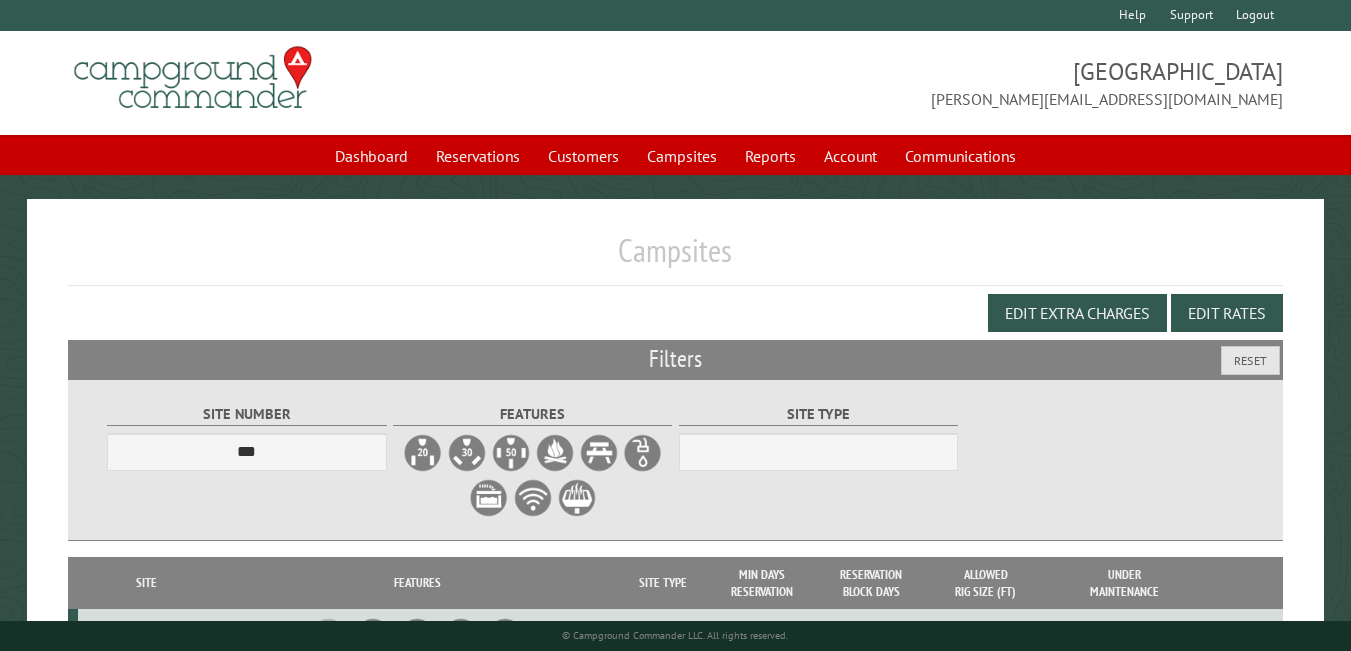 scroll, scrollTop: 0, scrollLeft: 0, axis: both 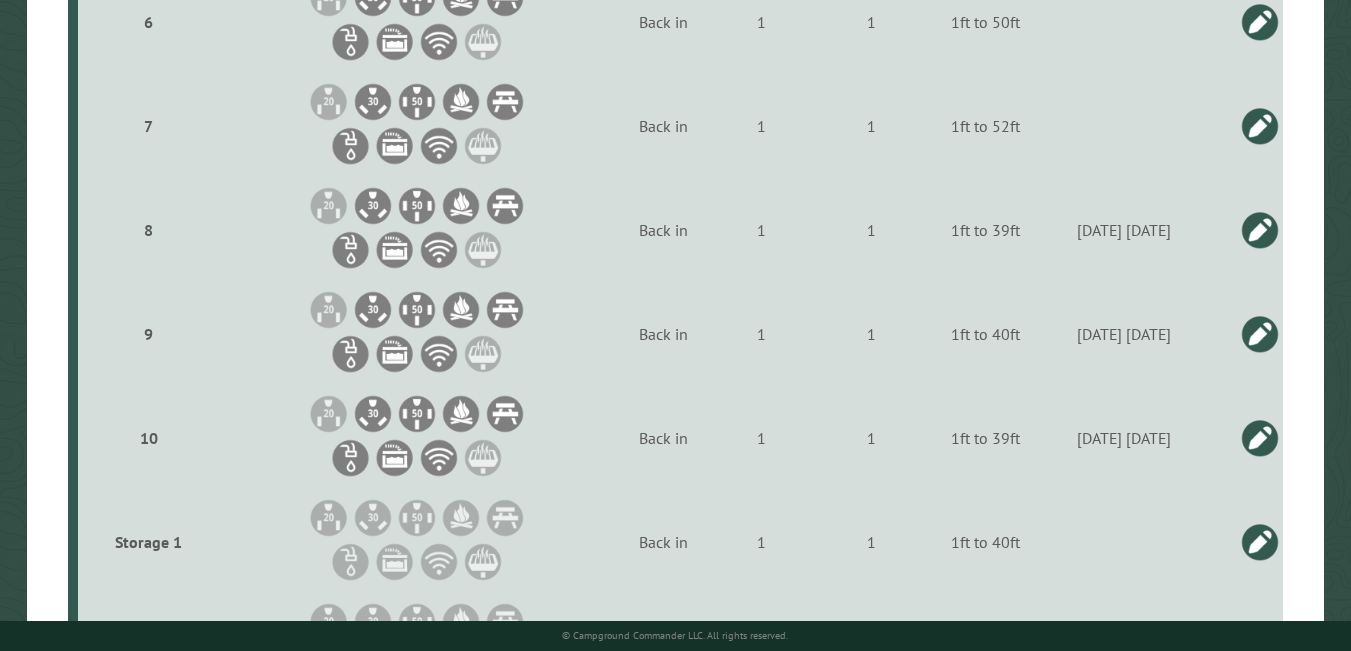 click at bounding box center [1260, 334] 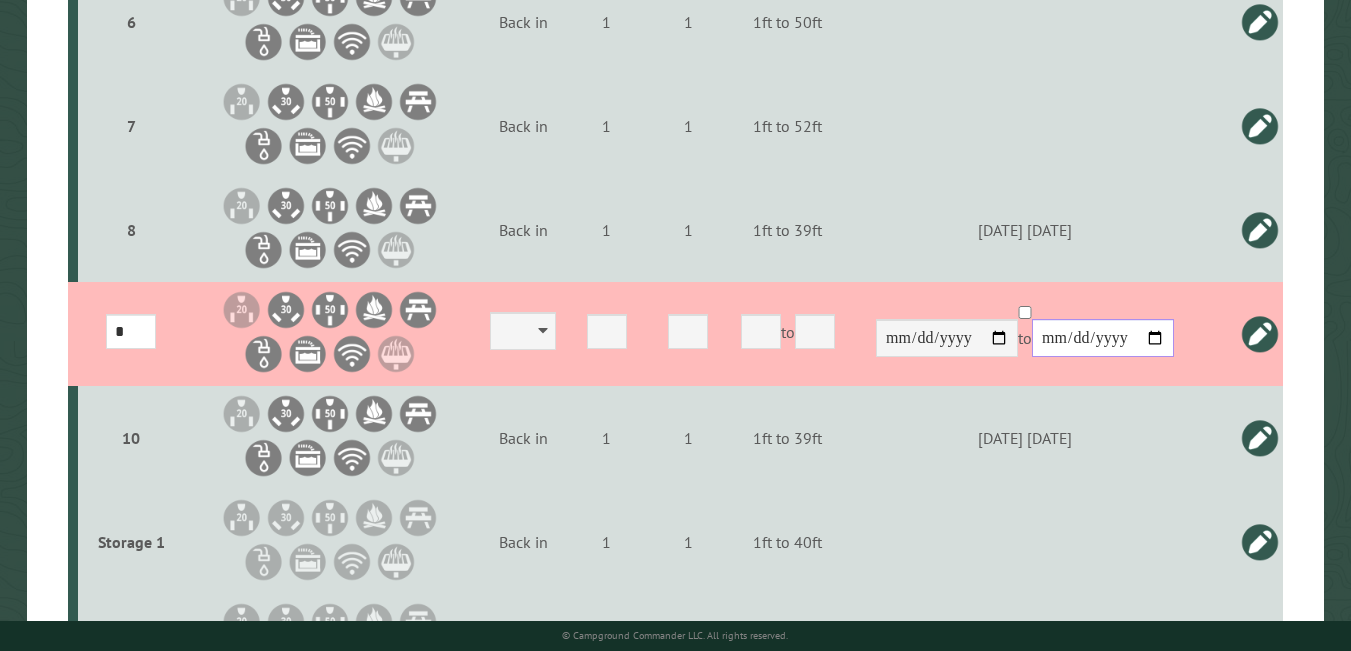click on "**********" at bounding box center [1103, 338] 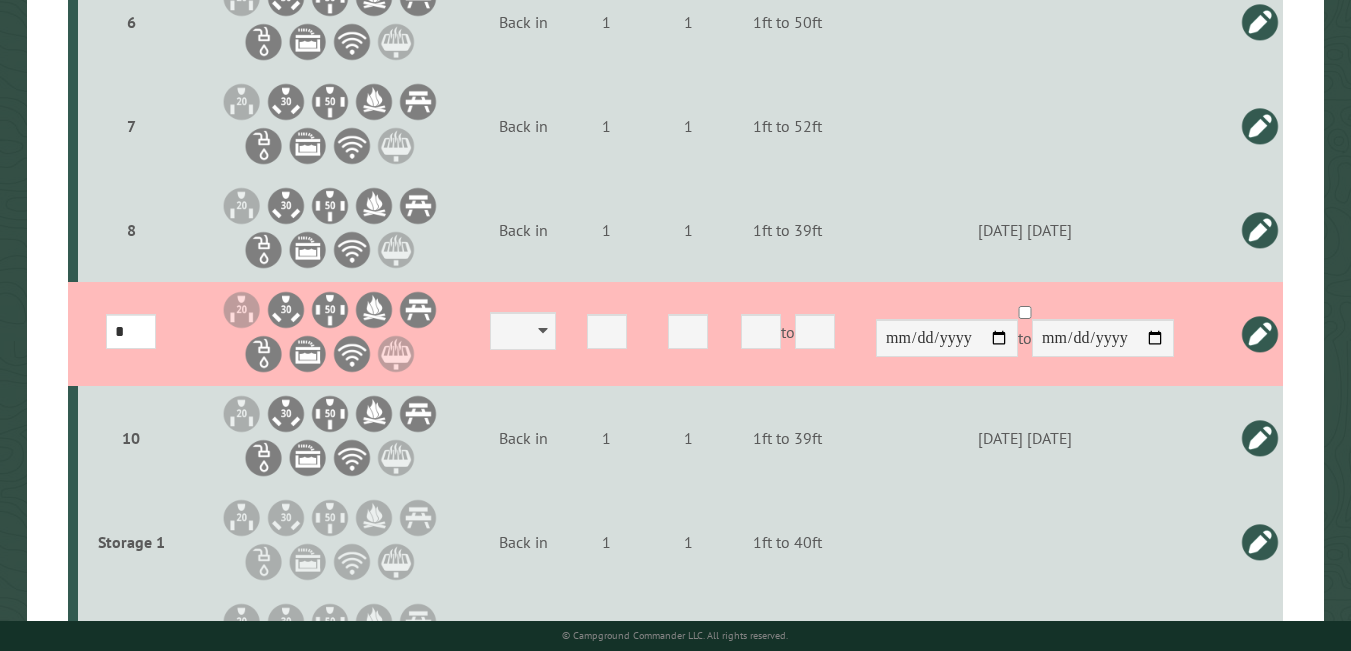 click at bounding box center (1260, 334) 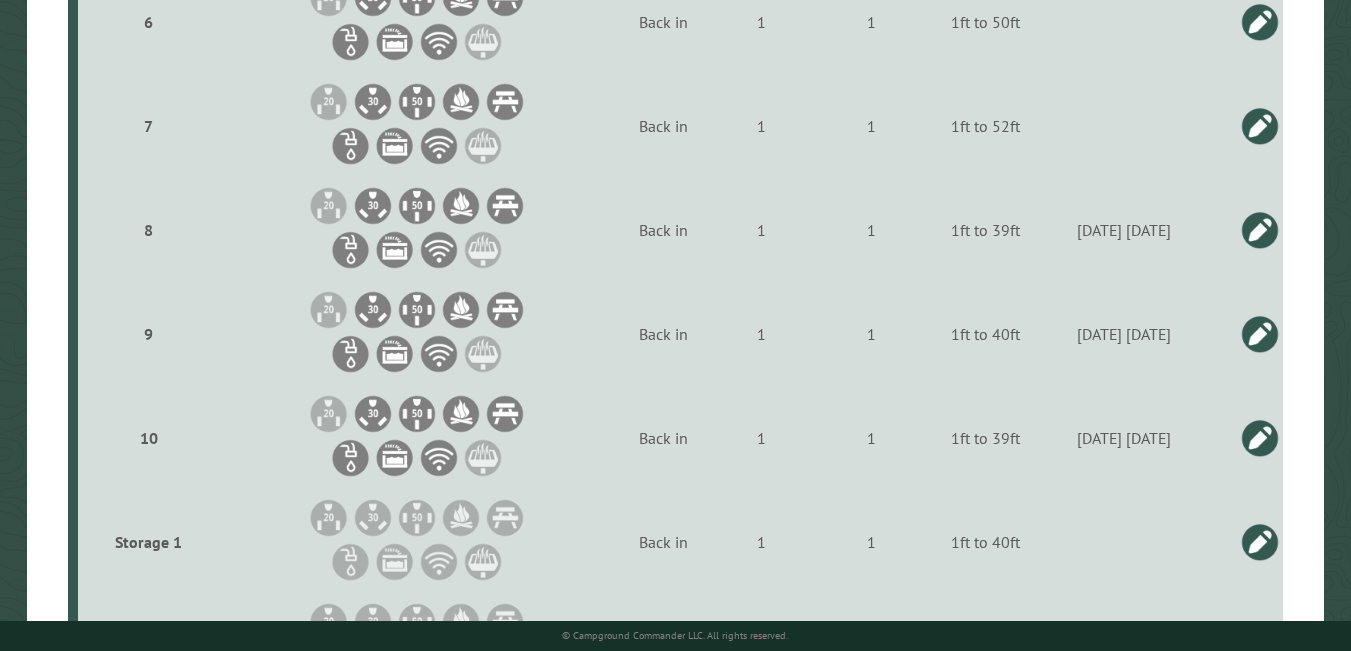 click at bounding box center [1260, 438] 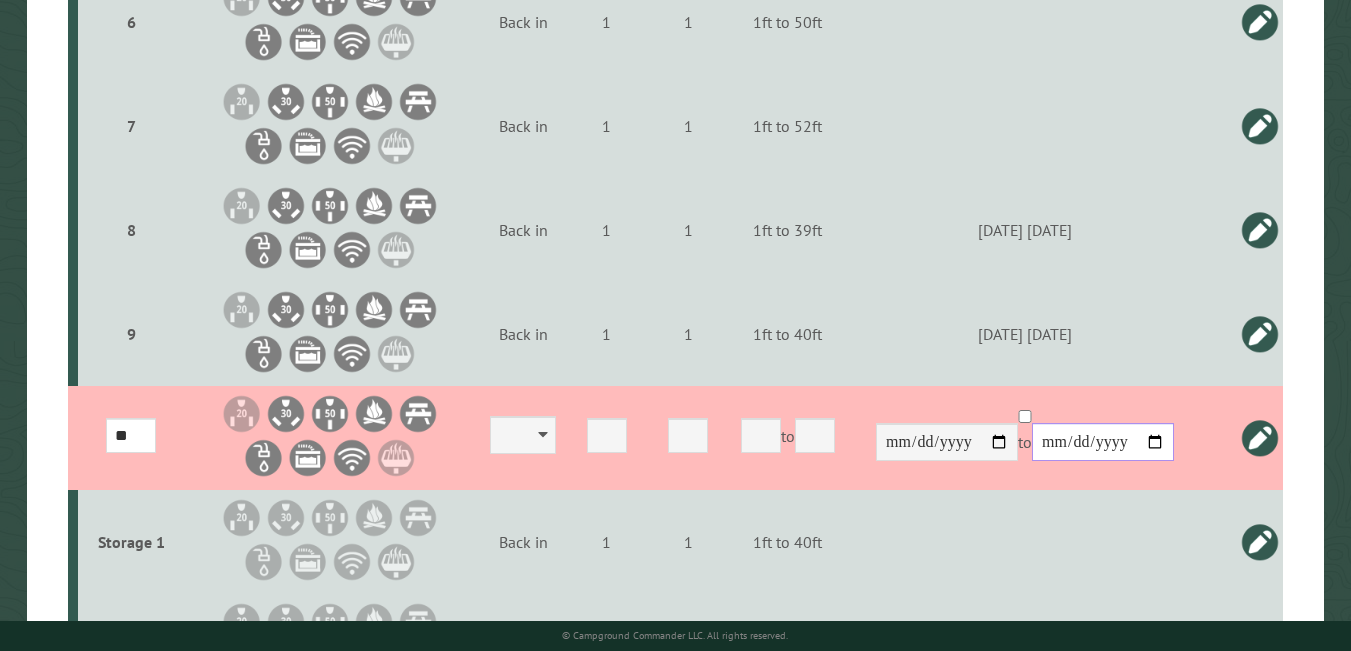 click on "**********" at bounding box center (1103, 442) 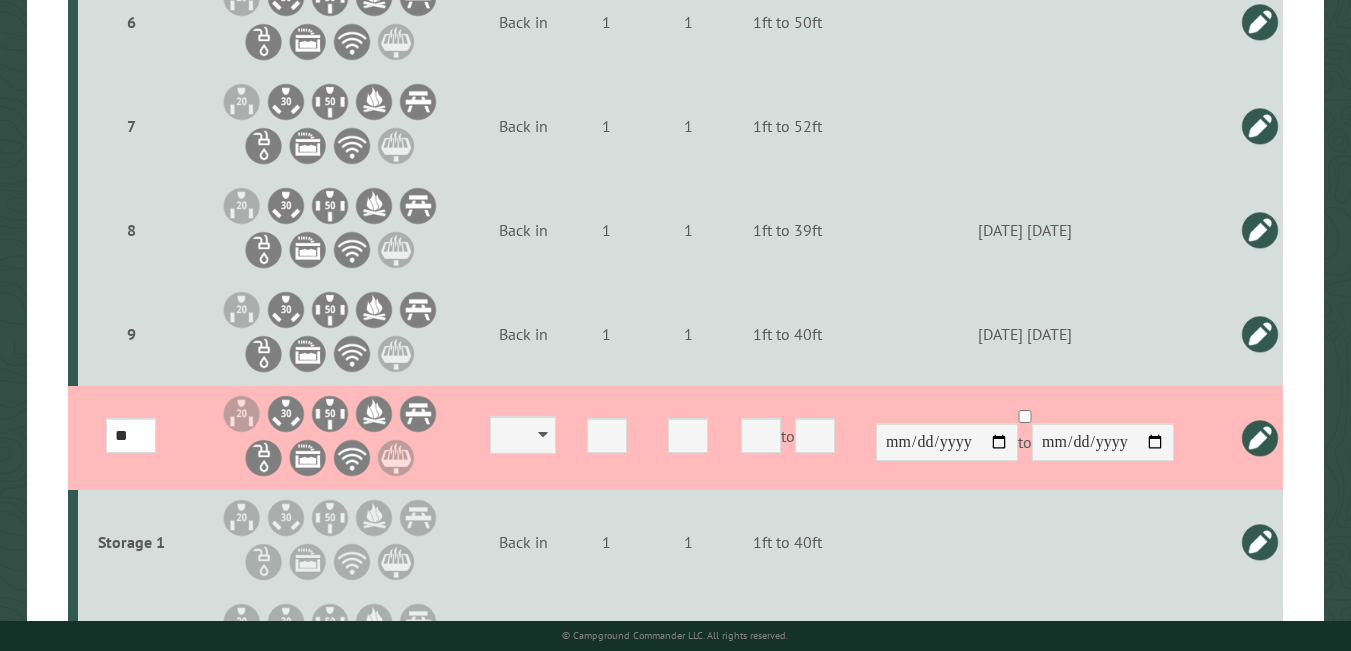 click at bounding box center [1260, 438] 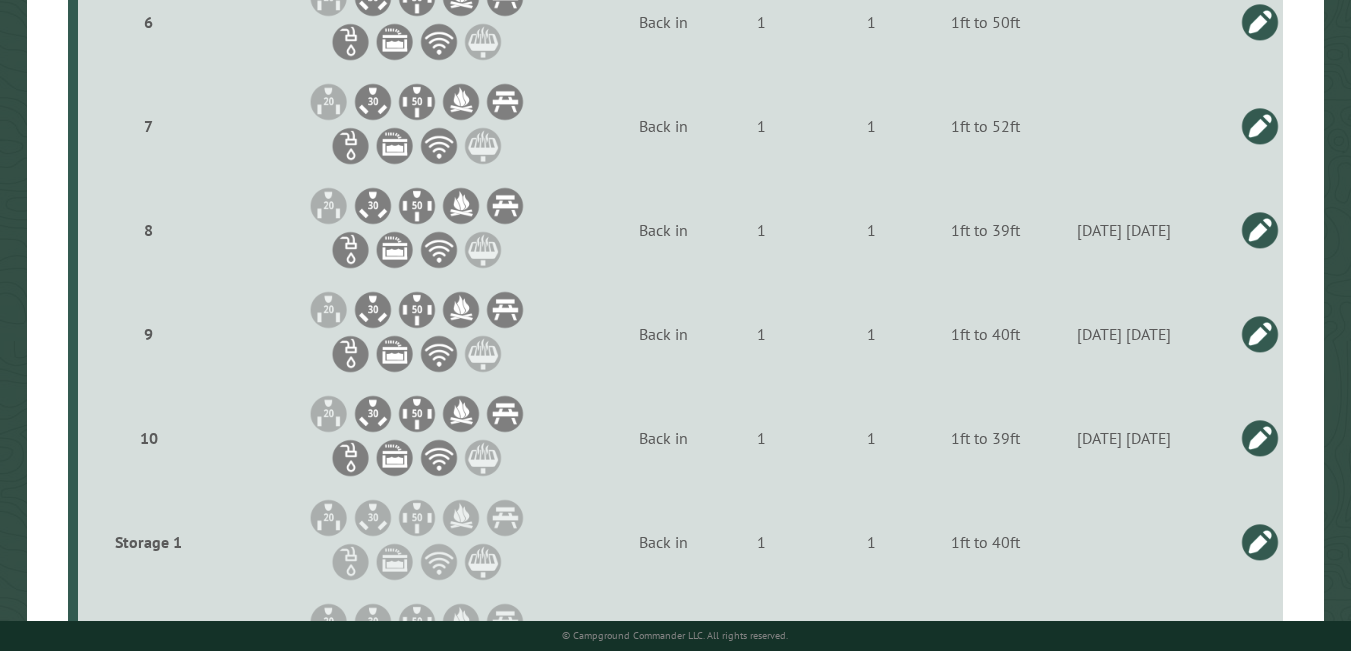 click at bounding box center (1260, 230) 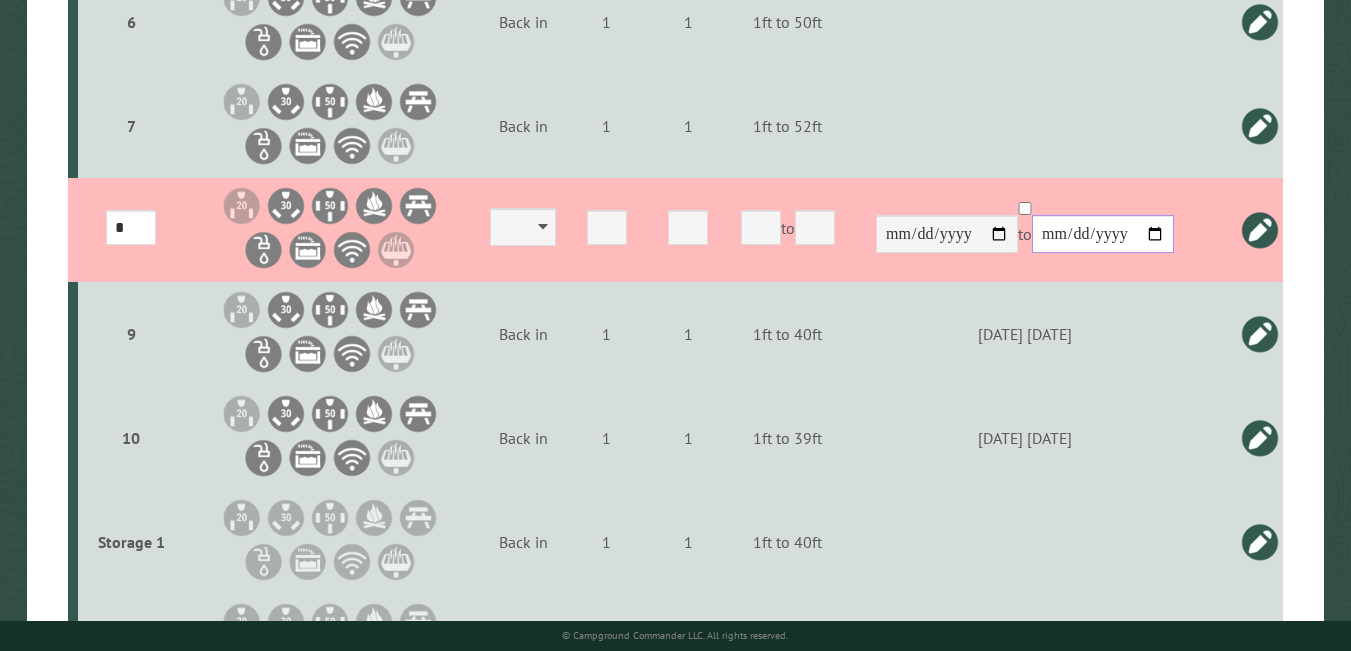click on "**********" at bounding box center [1103, 234] 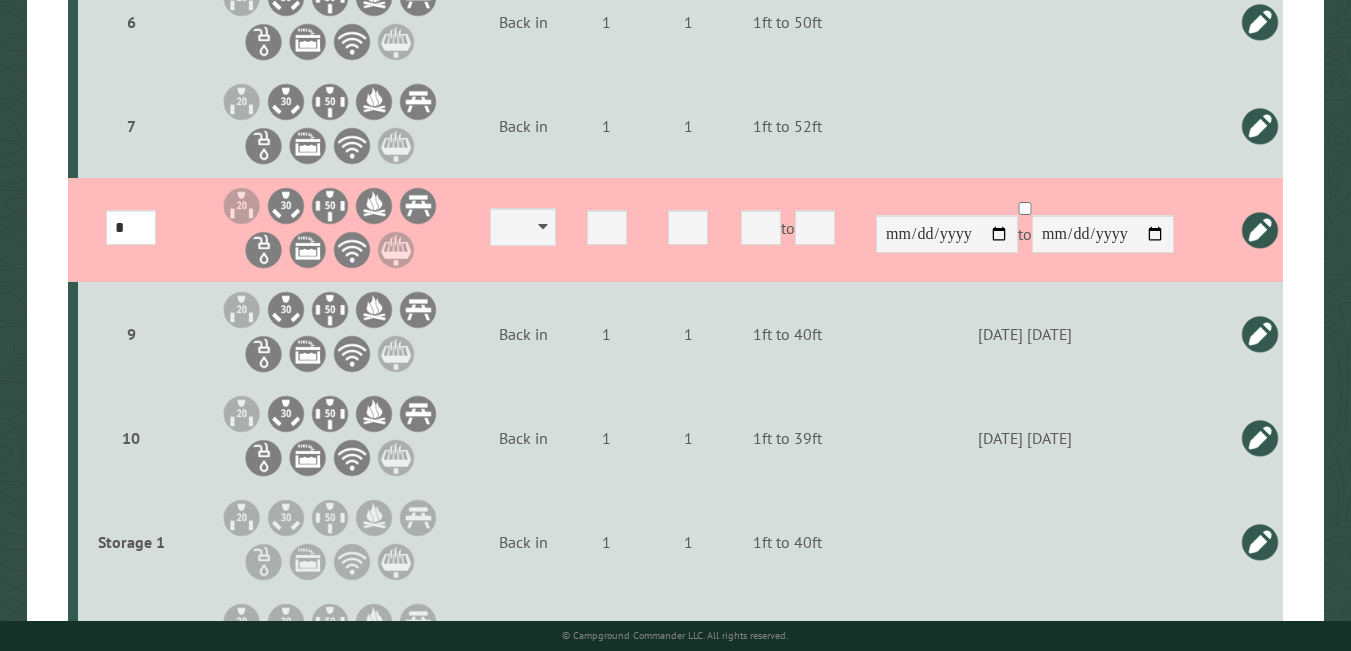 click at bounding box center (1260, 230) 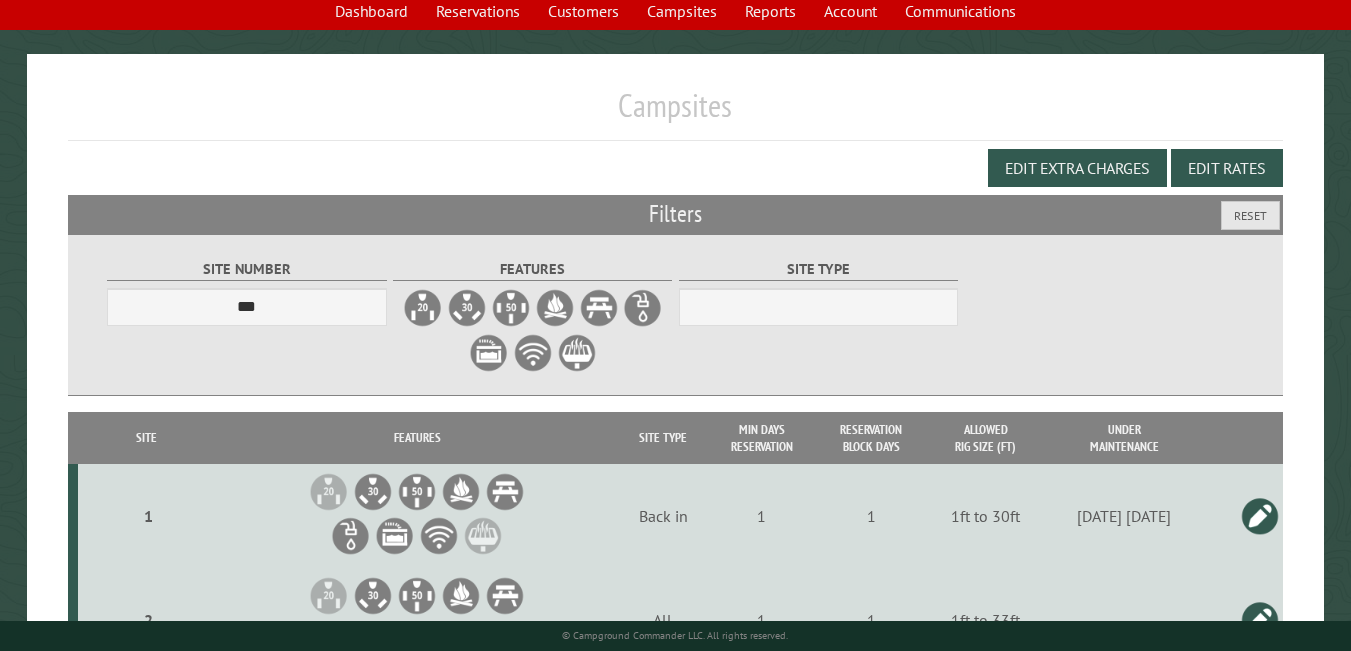 scroll, scrollTop: 84, scrollLeft: 0, axis: vertical 